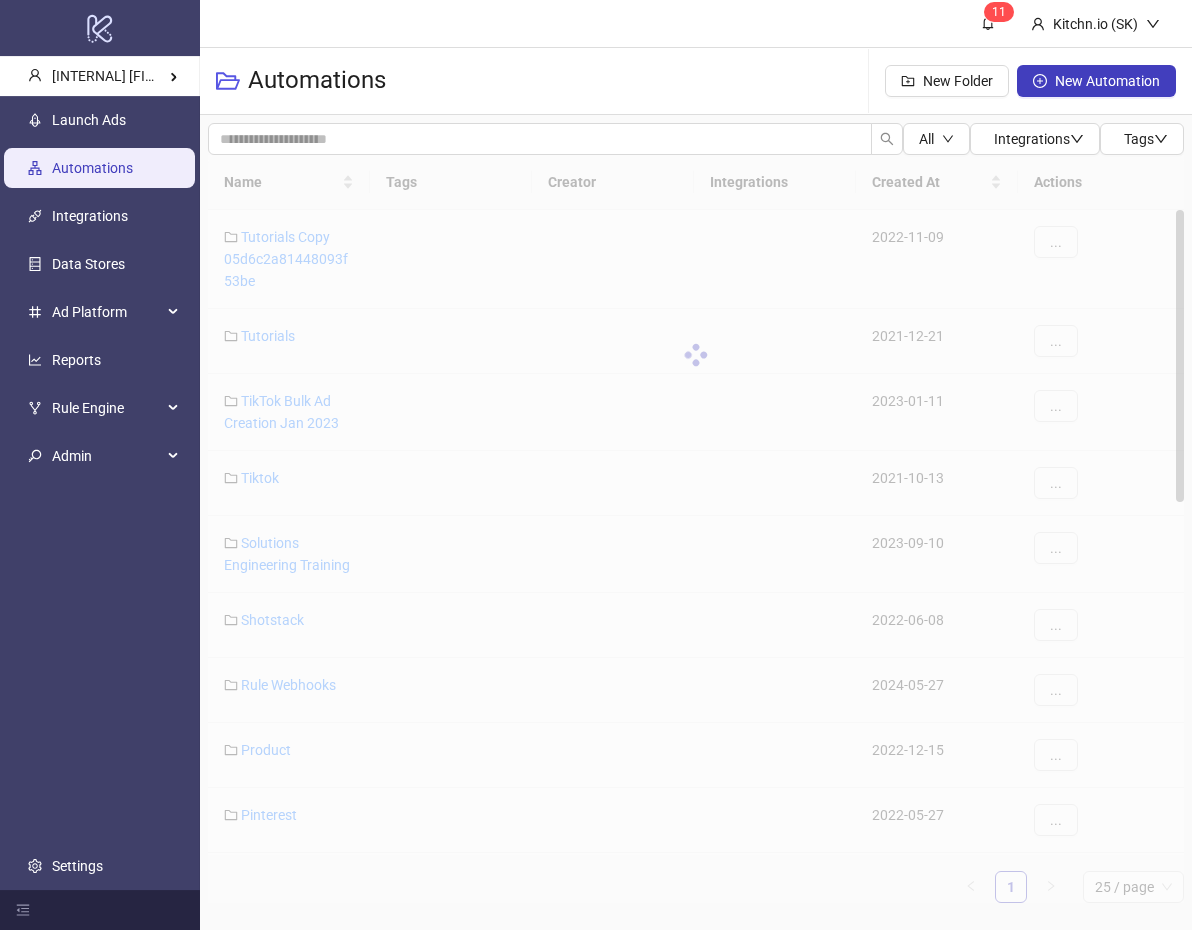scroll, scrollTop: 0, scrollLeft: 0, axis: both 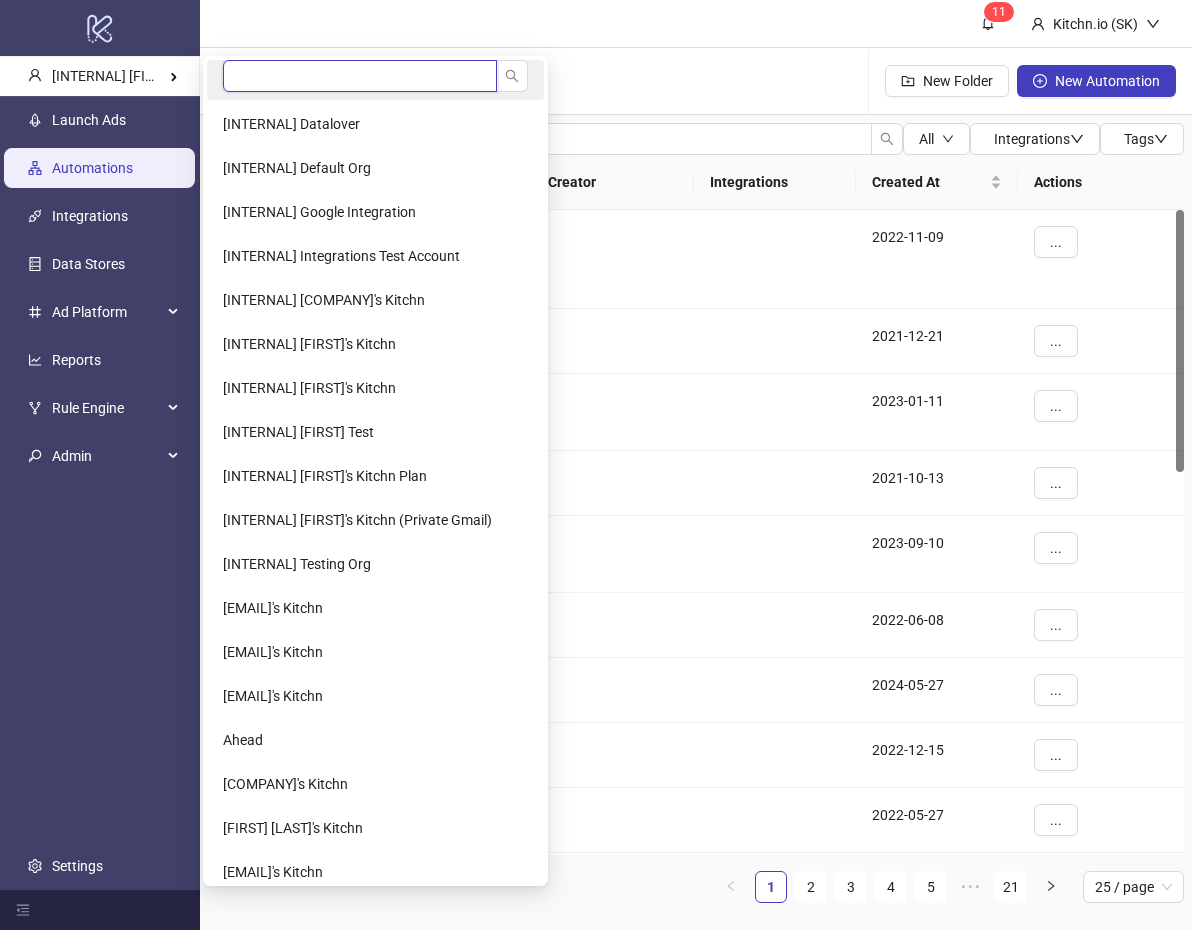 click at bounding box center (360, 76) 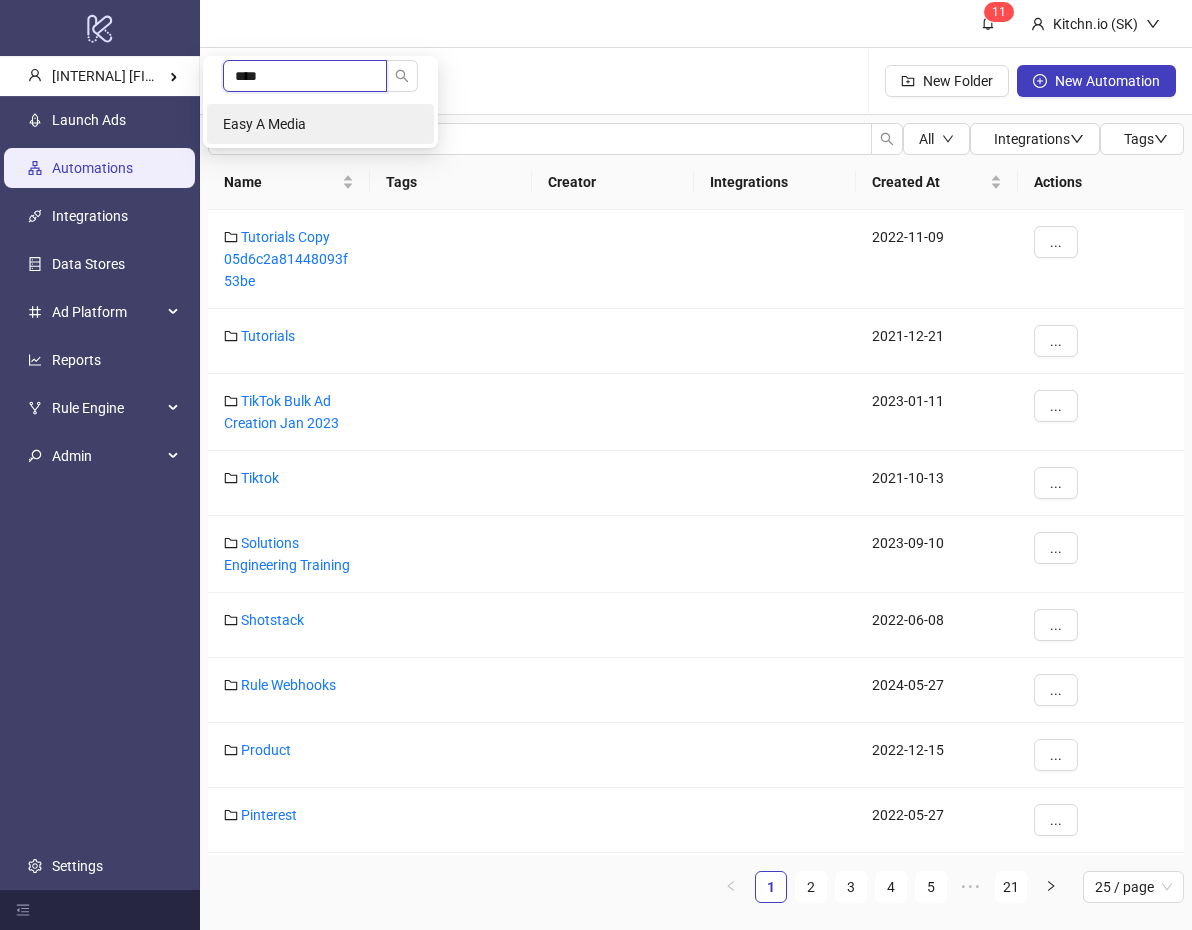 type on "****" 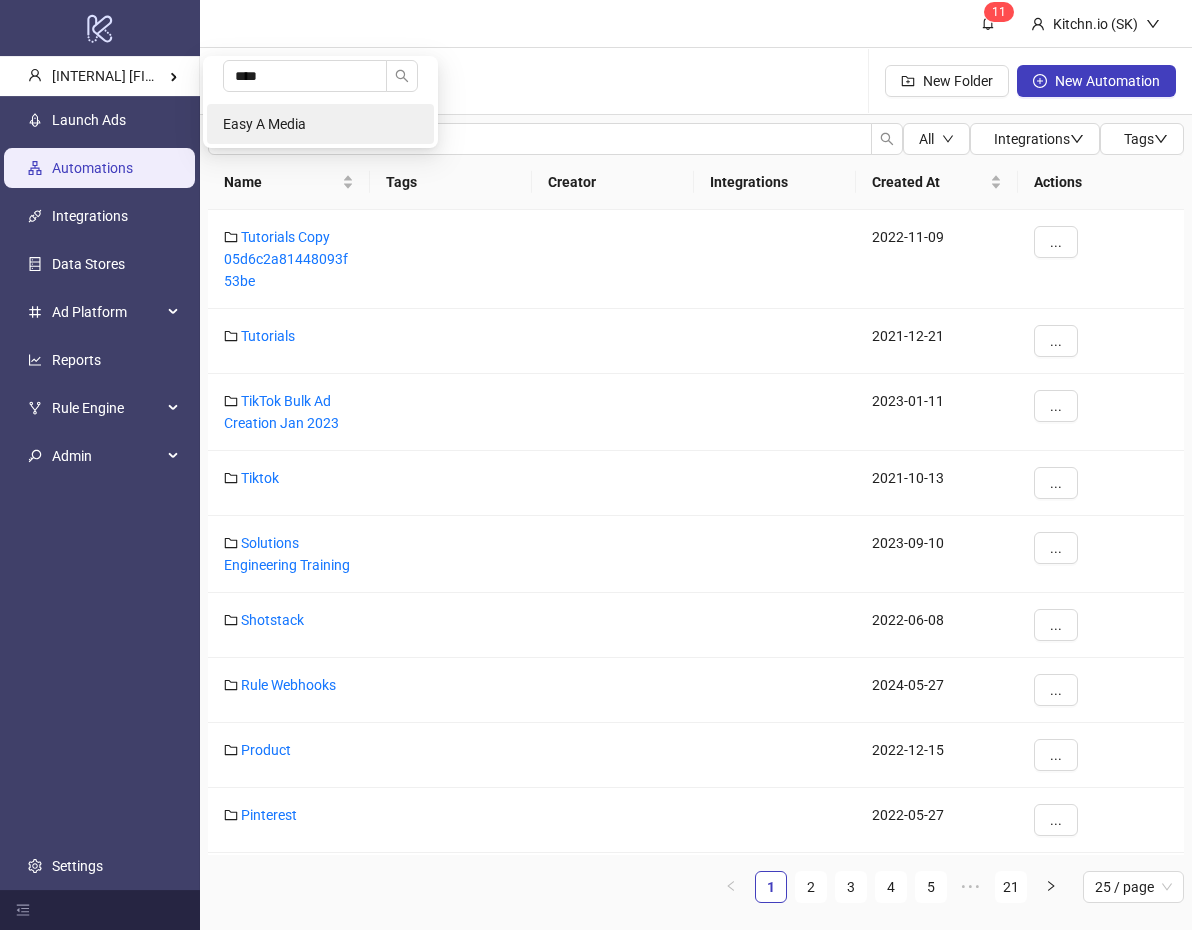 click on "Easy A Media" at bounding box center [264, 124] 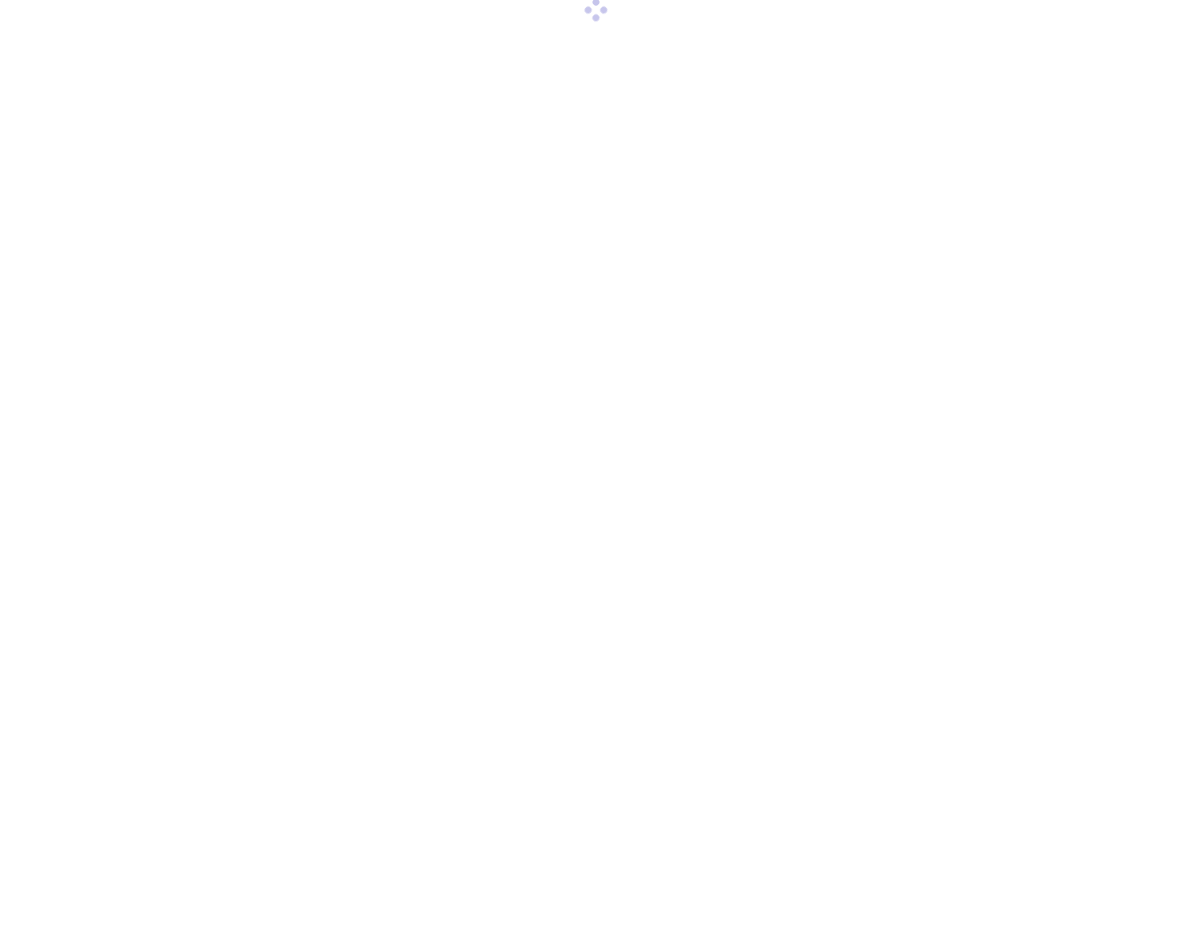 scroll, scrollTop: 0, scrollLeft: 0, axis: both 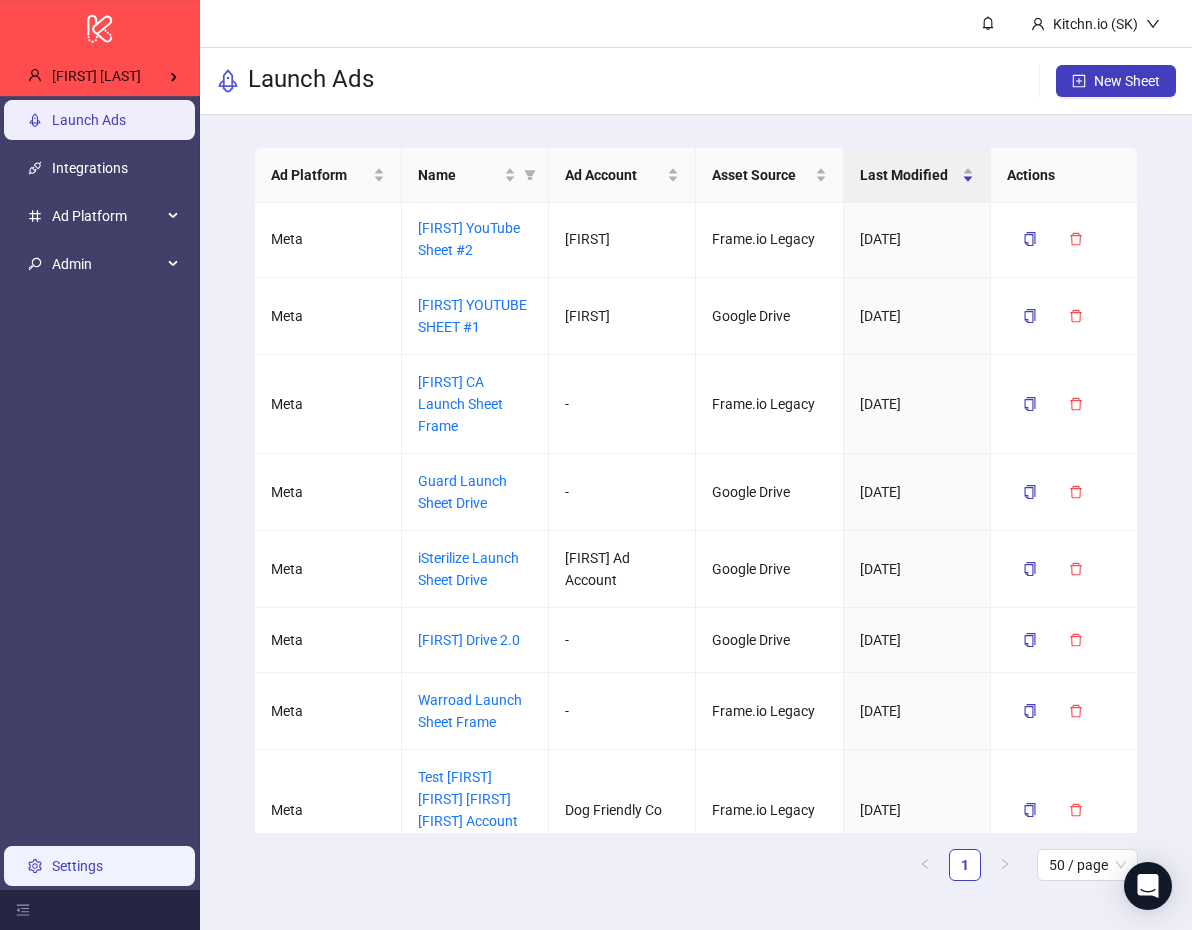 click on "Settings" at bounding box center (77, 866) 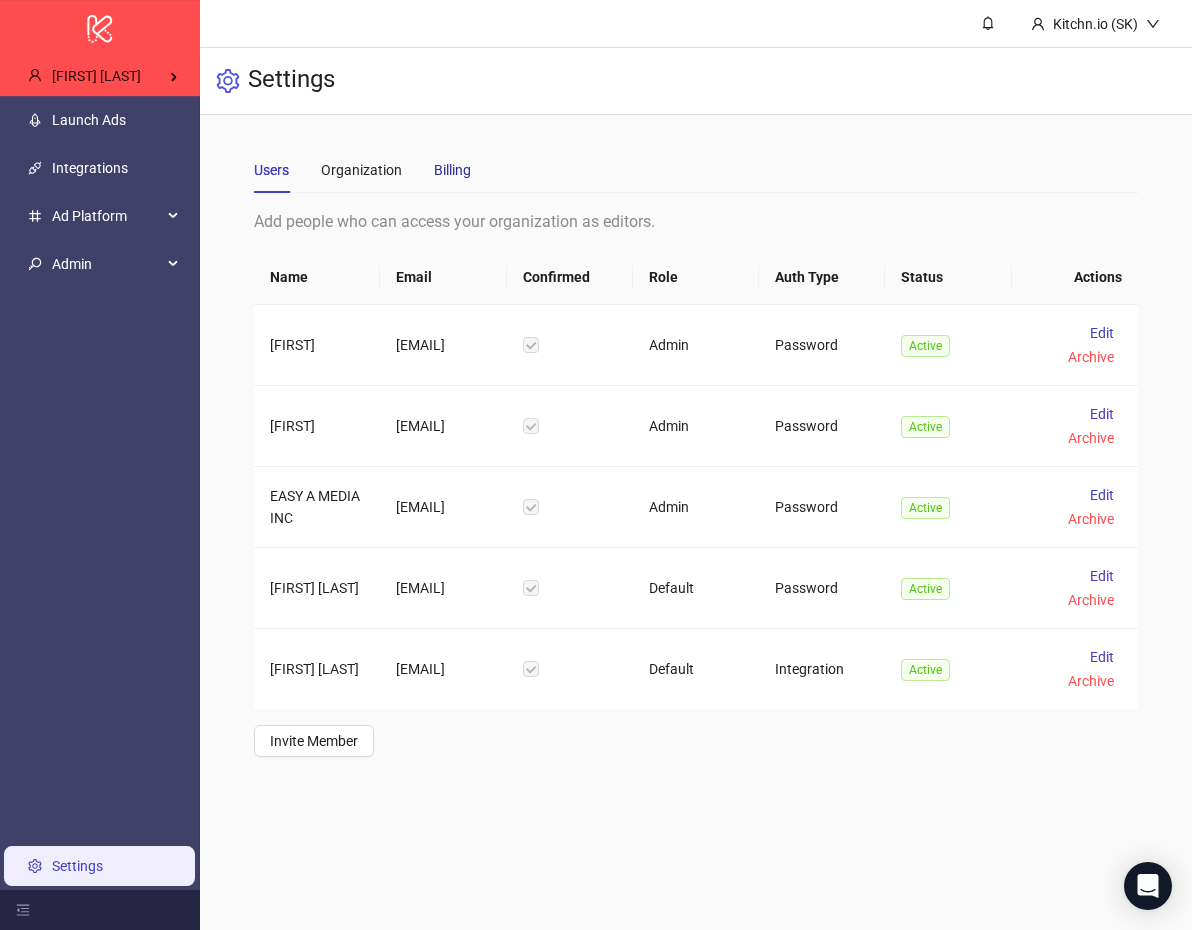 click on "Billing" at bounding box center [452, 170] 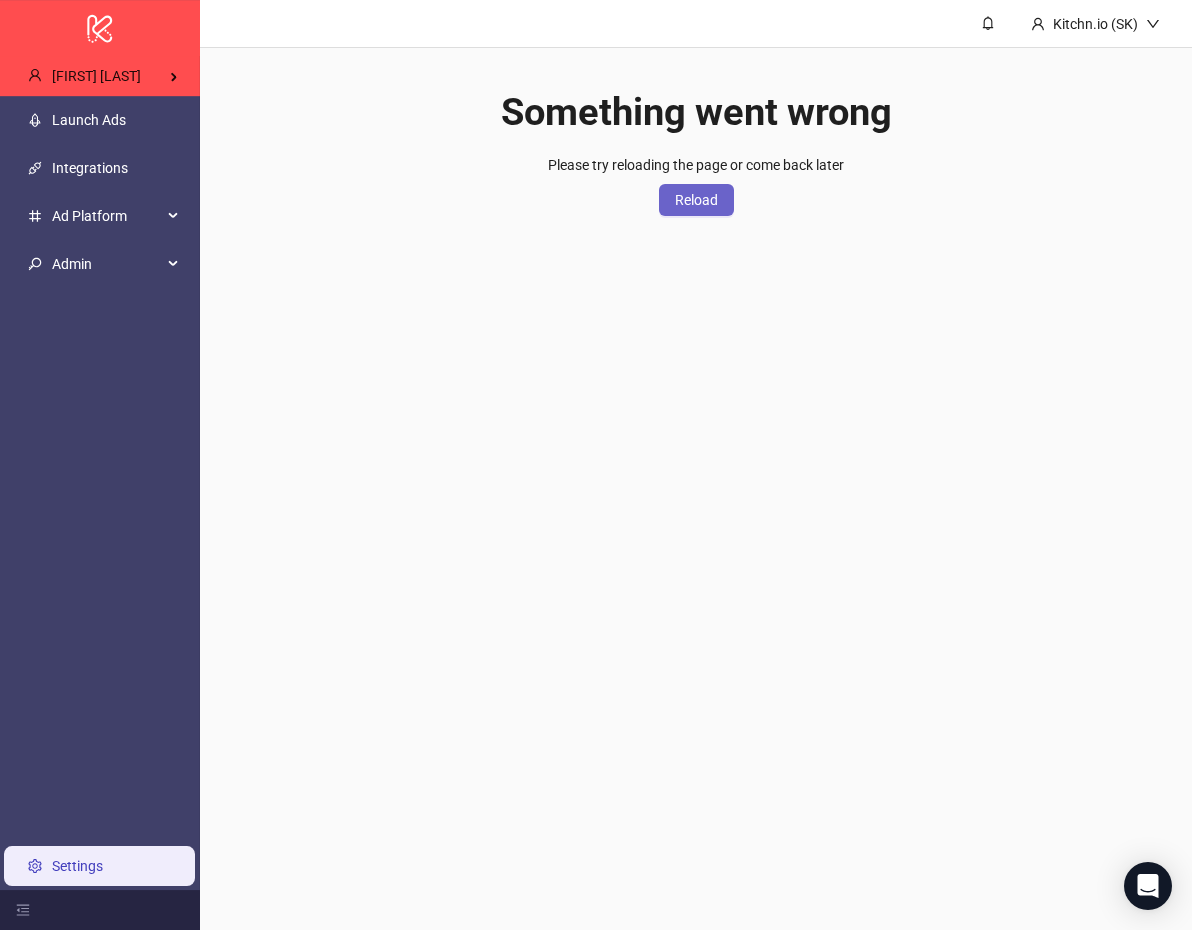 click on "Reload" at bounding box center (696, 200) 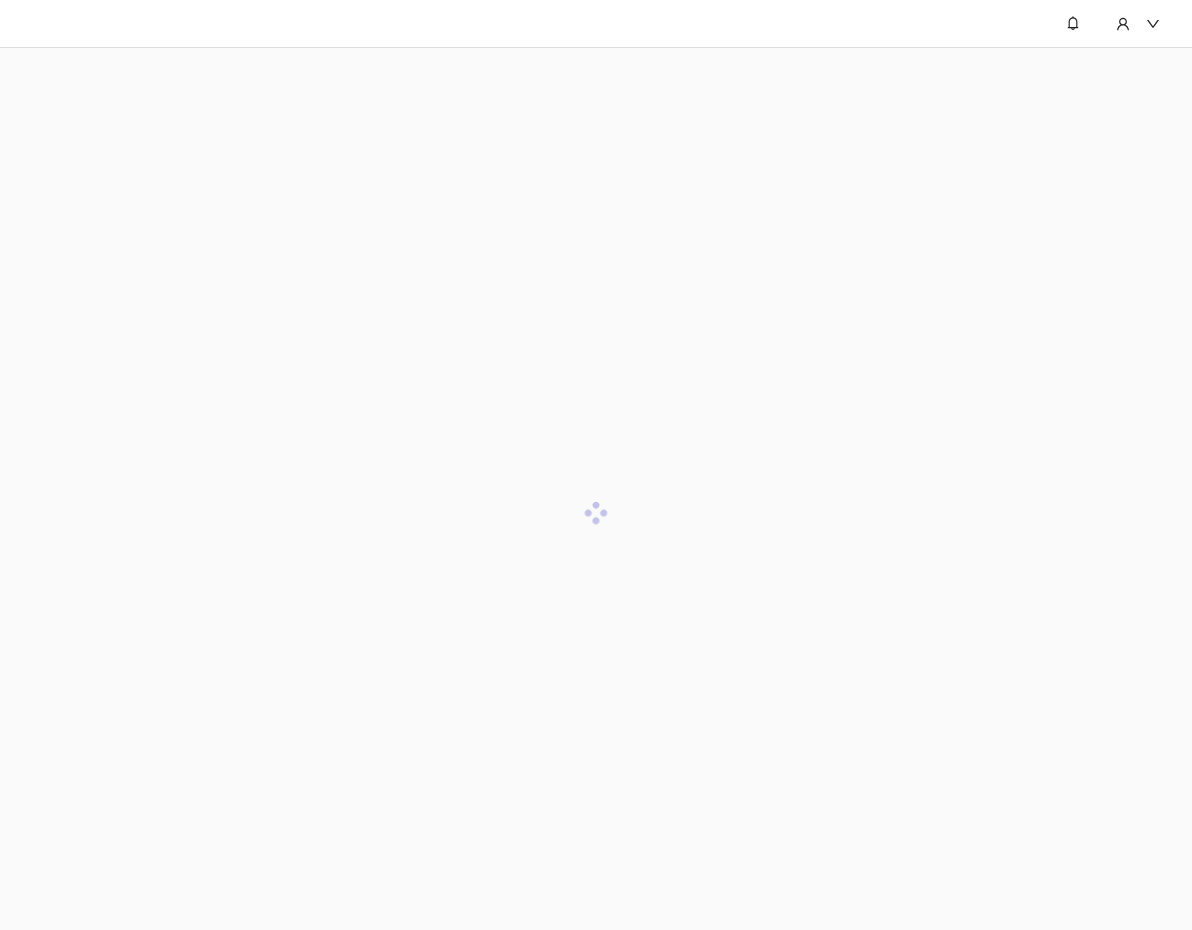 scroll, scrollTop: 0, scrollLeft: 0, axis: both 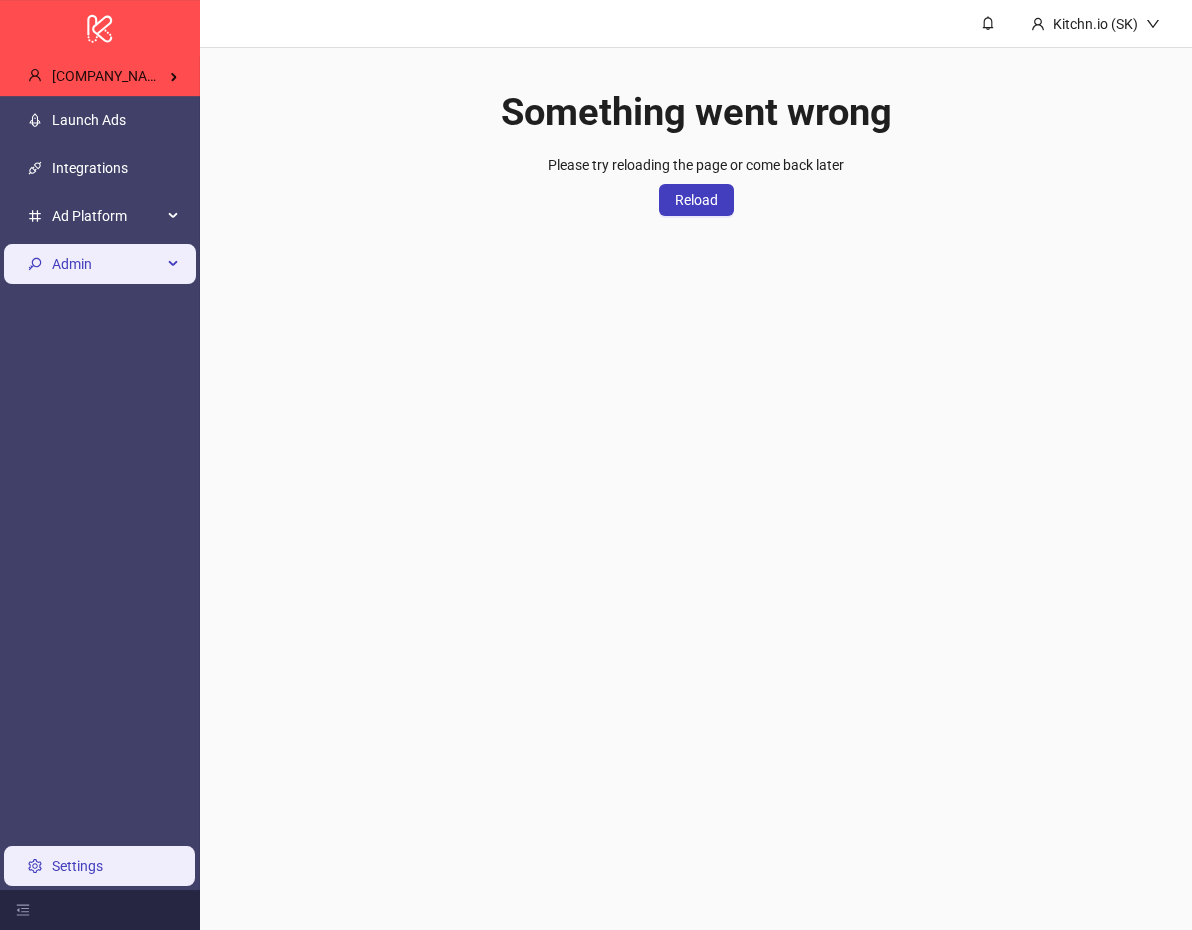 click on "Admin" at bounding box center (107, 216) 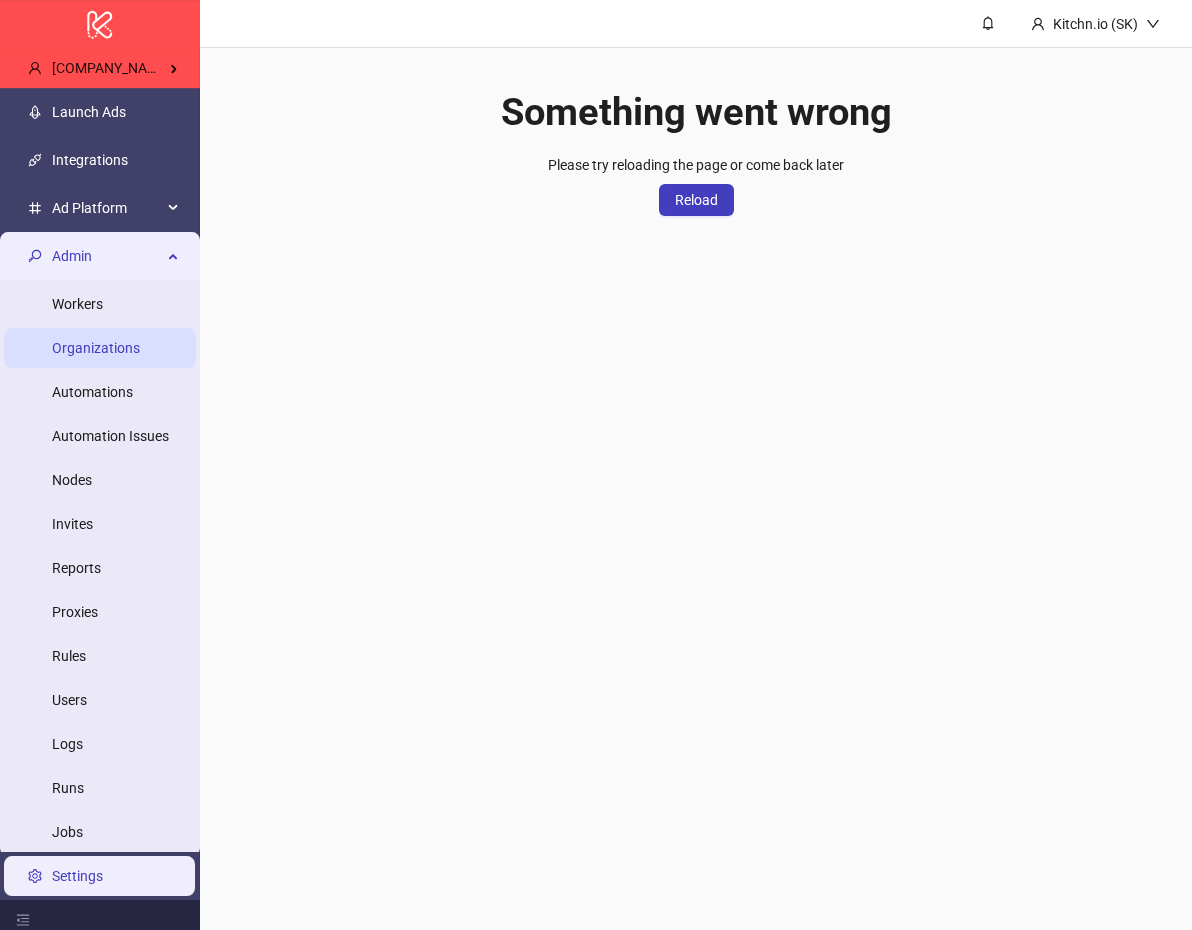 click on "Organizations" at bounding box center [96, 348] 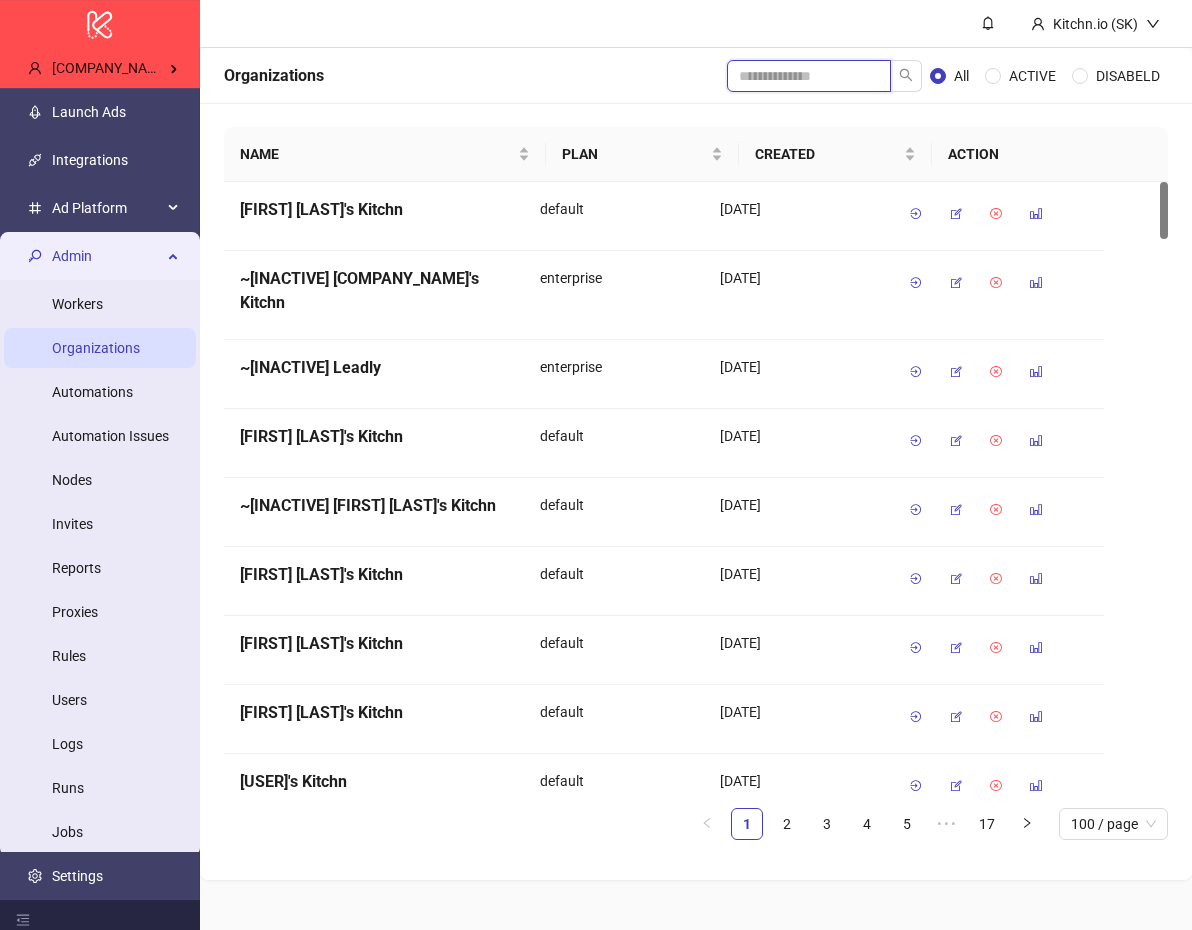 click at bounding box center [809, 76] 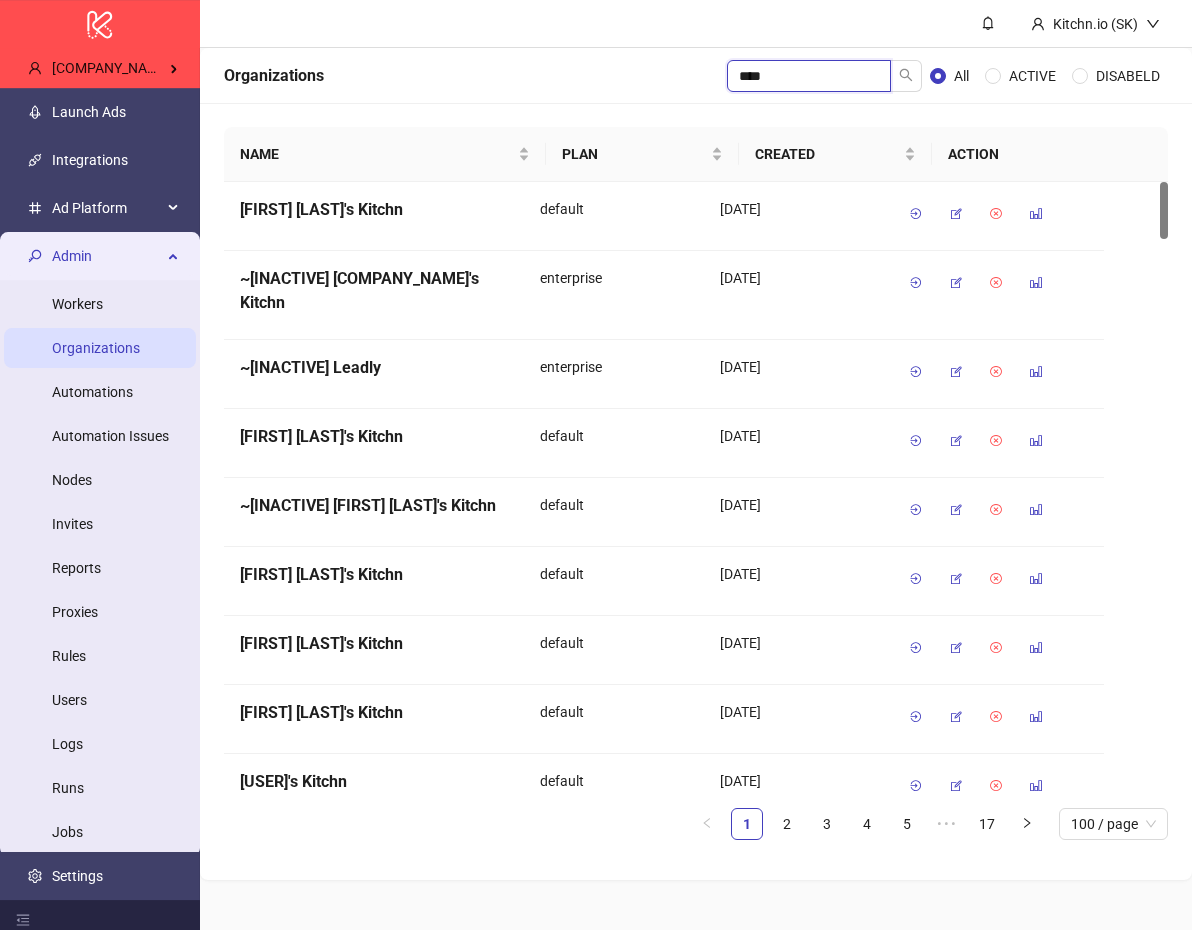 type on "****" 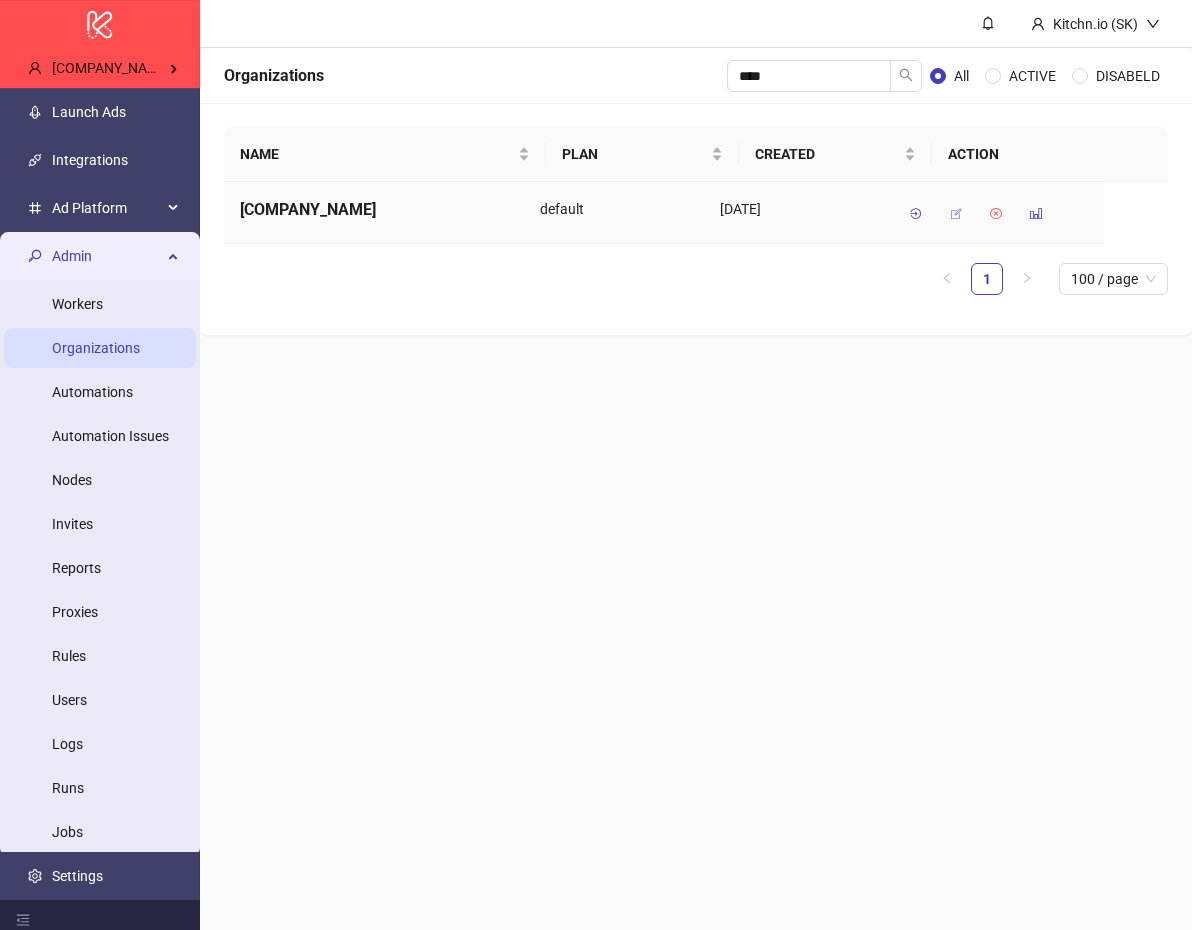 click at bounding box center (916, 214) 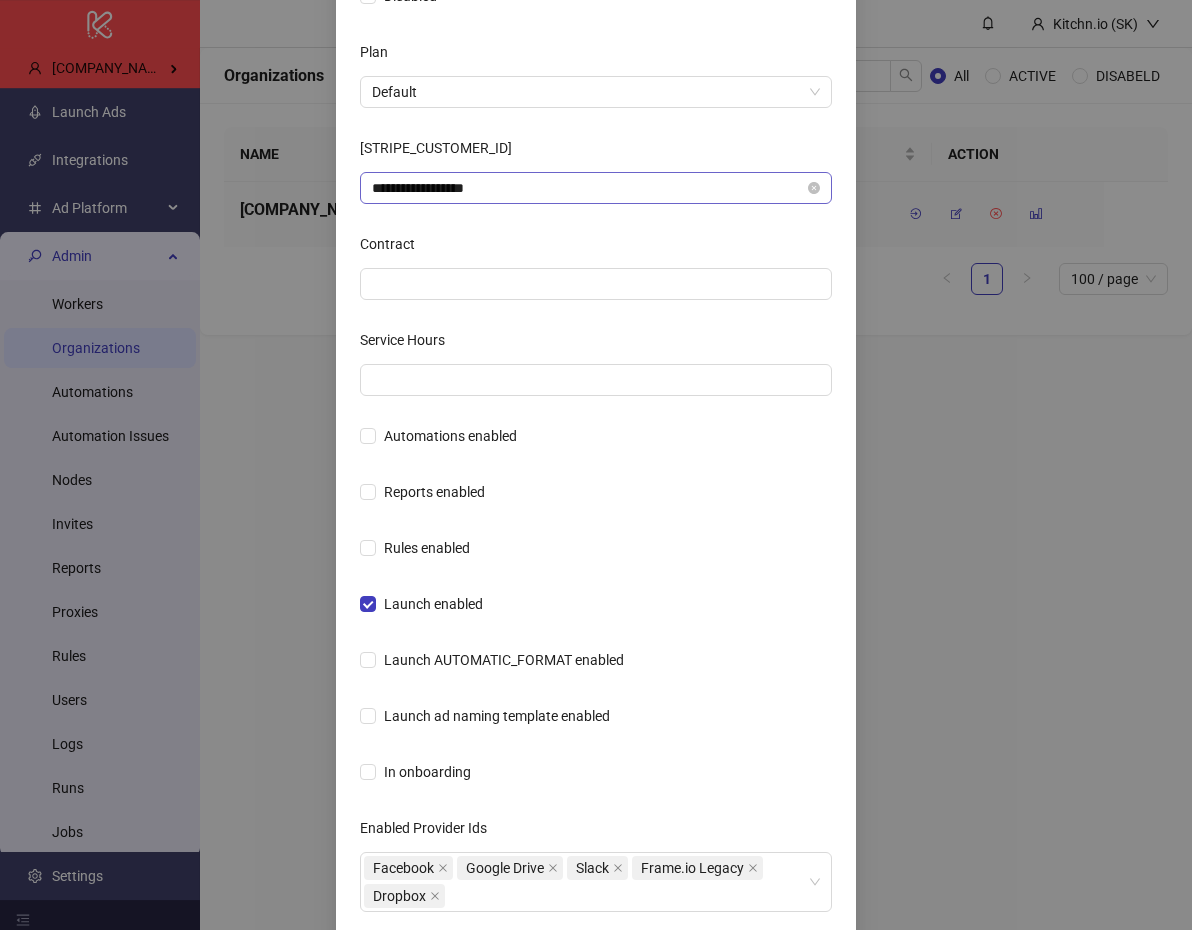 scroll, scrollTop: 638, scrollLeft: 0, axis: vertical 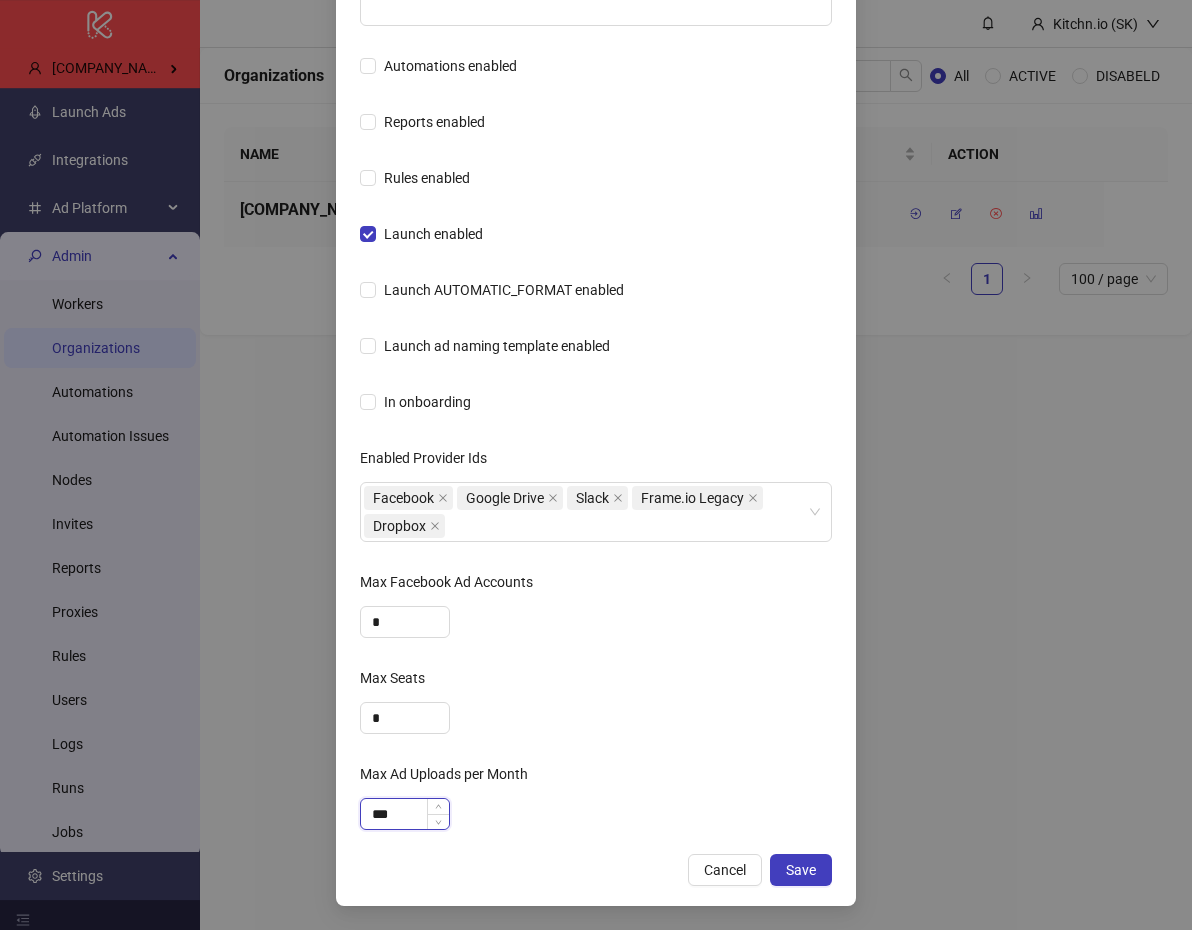 click on "***" at bounding box center [405, 814] 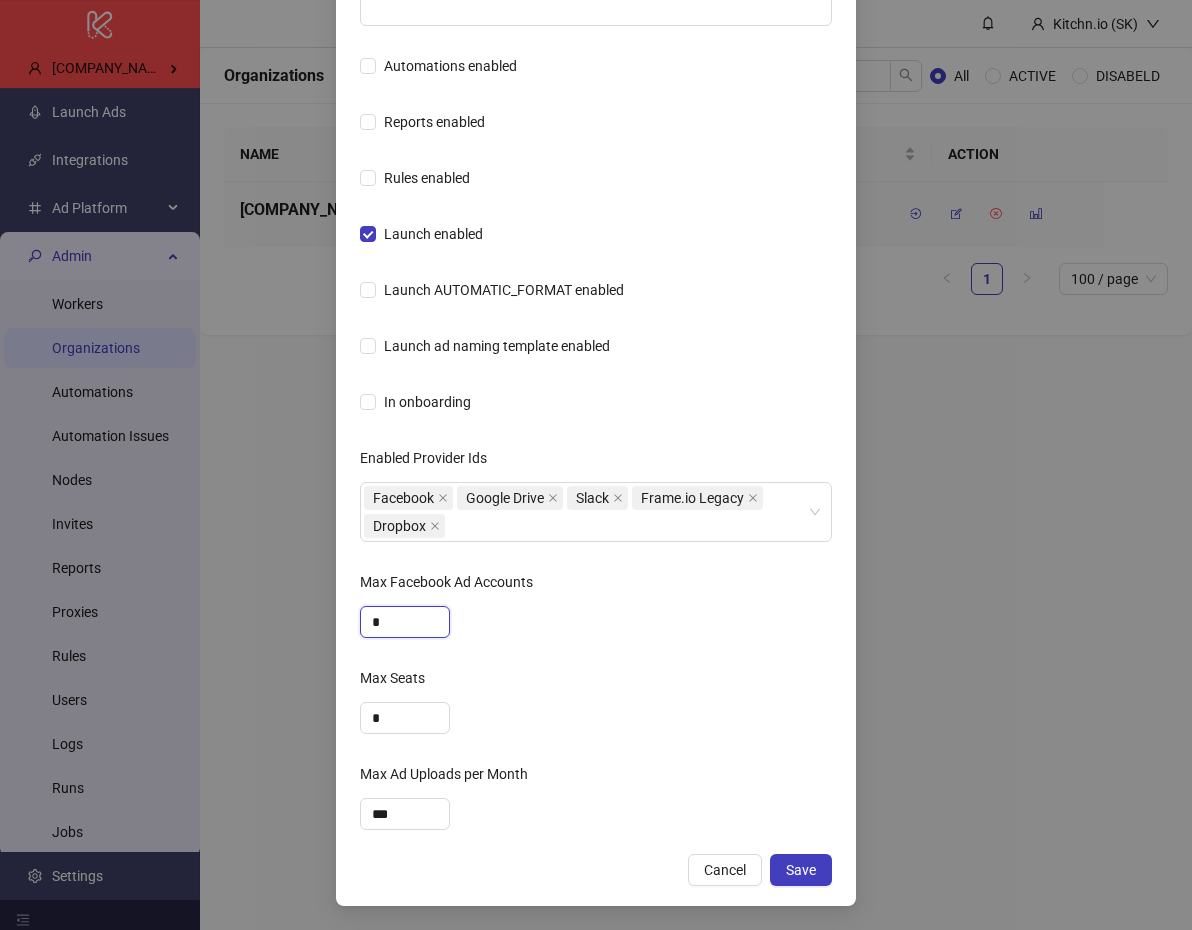 drag, startPoint x: 393, startPoint y: 620, endPoint x: 305, endPoint y: 612, distance: 88.362885 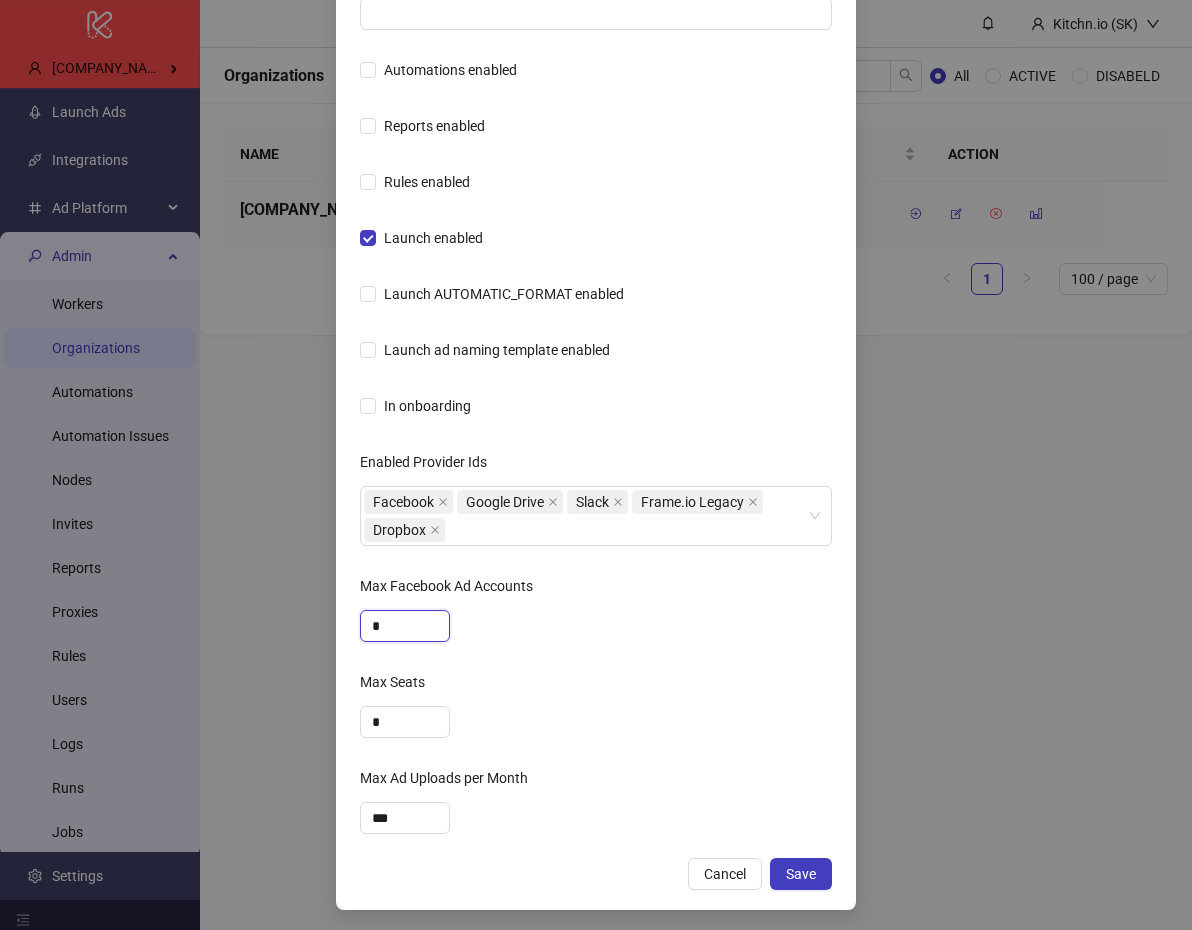 scroll, scrollTop: 638, scrollLeft: 0, axis: vertical 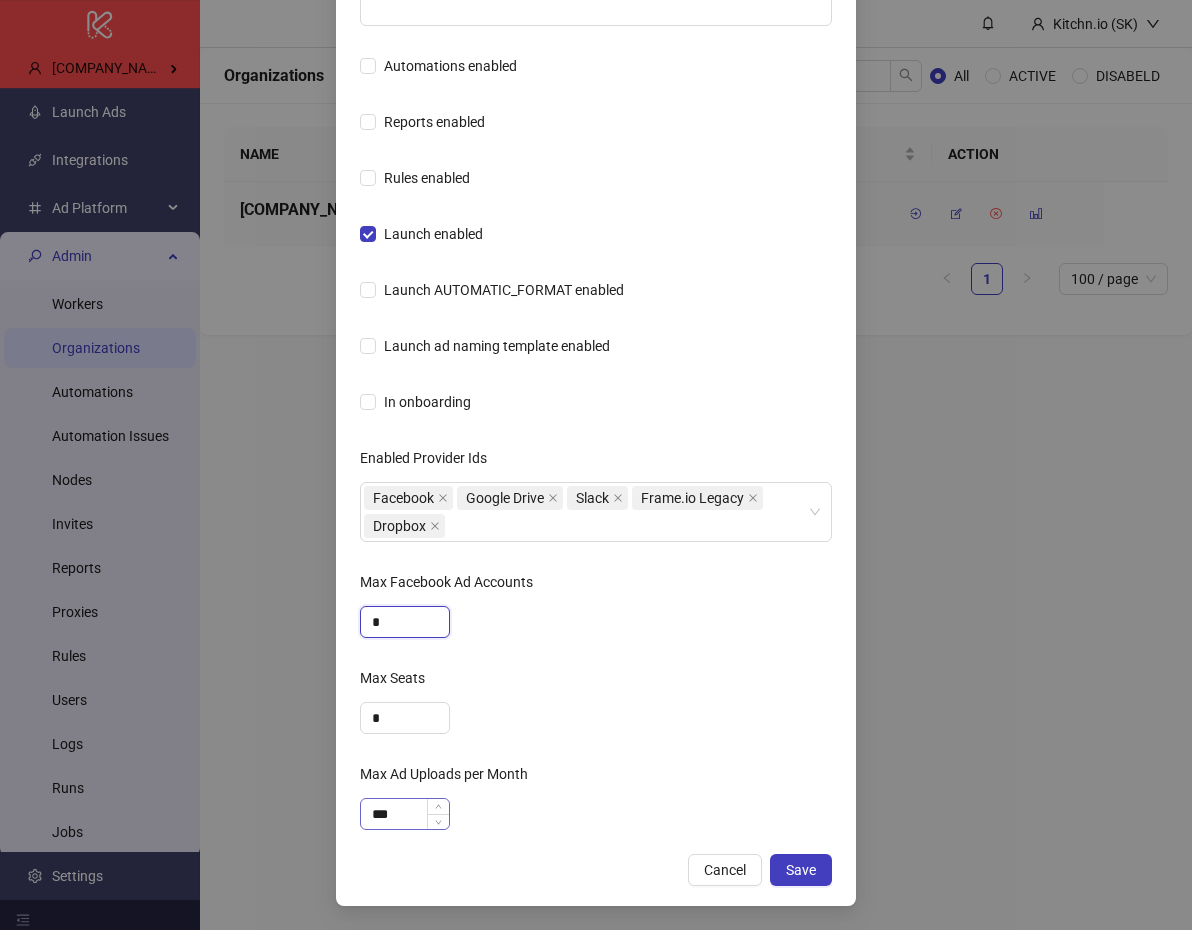 type on "*" 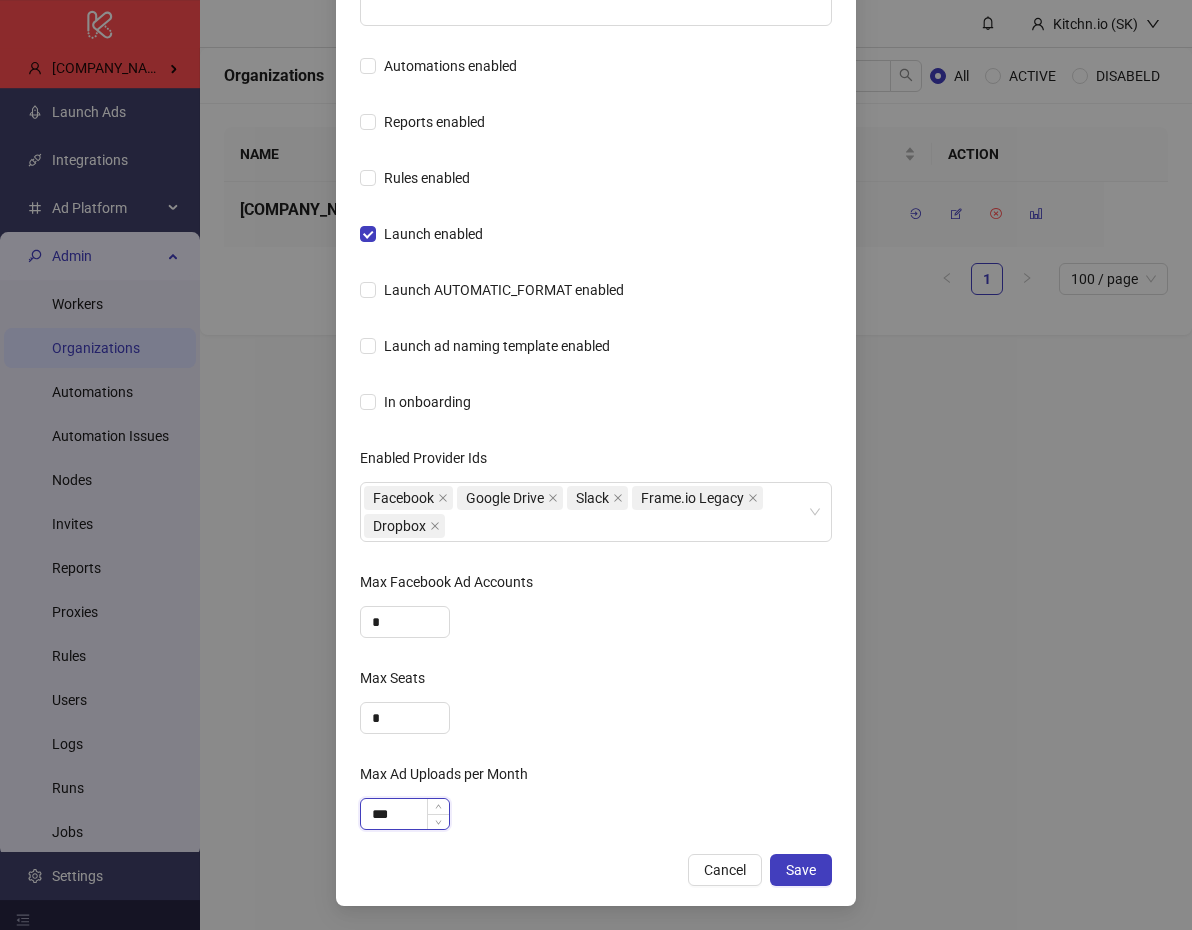 click on "***" at bounding box center [405, 814] 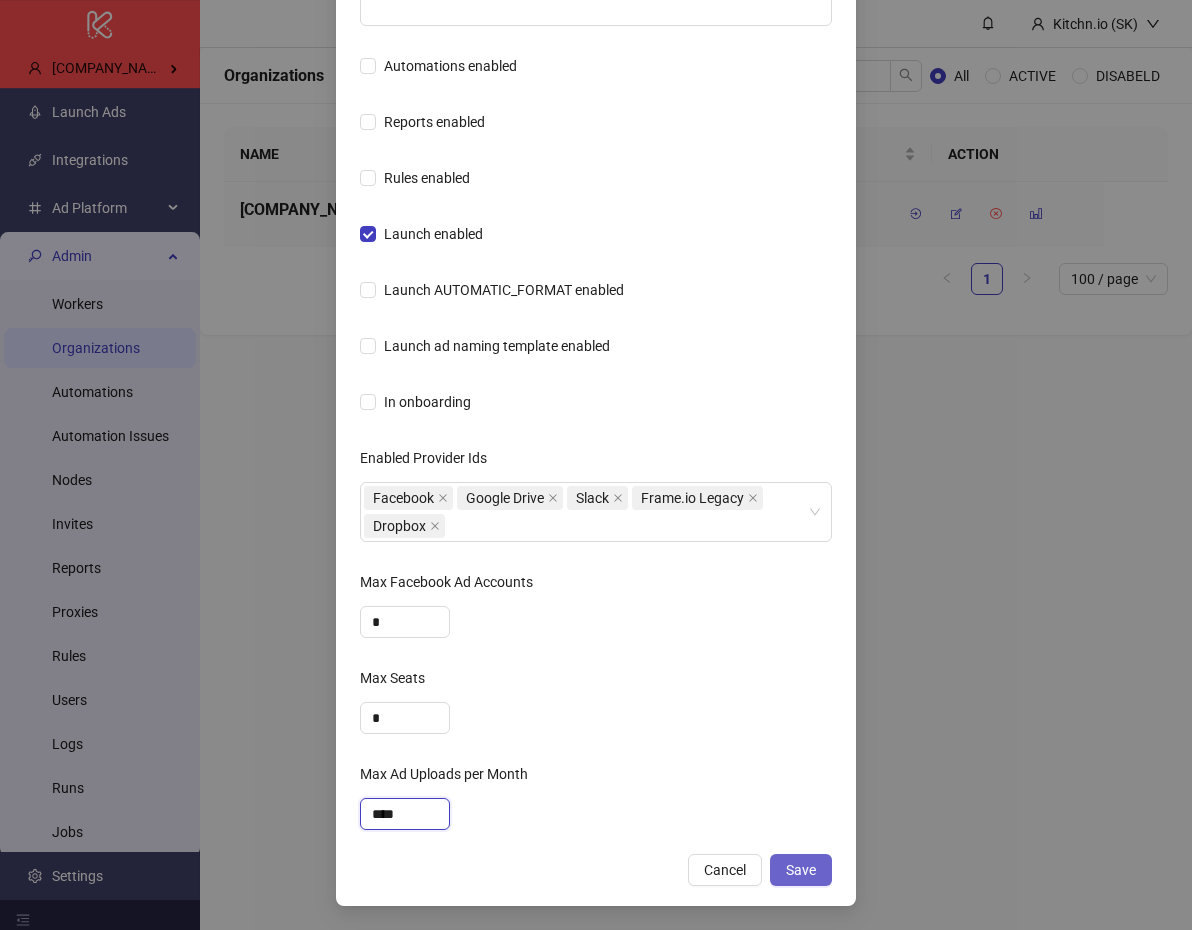 type on "****" 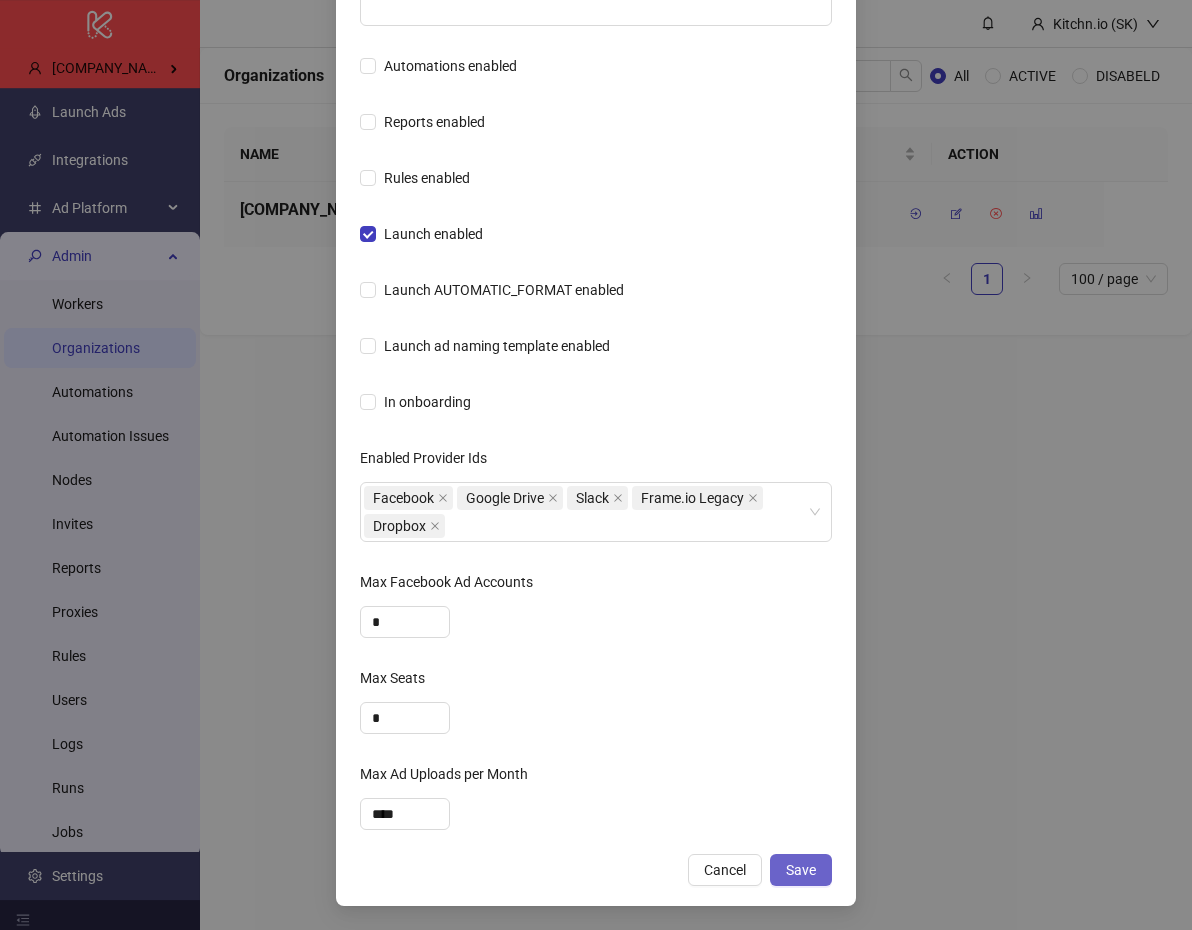 click on "Save" at bounding box center [801, 870] 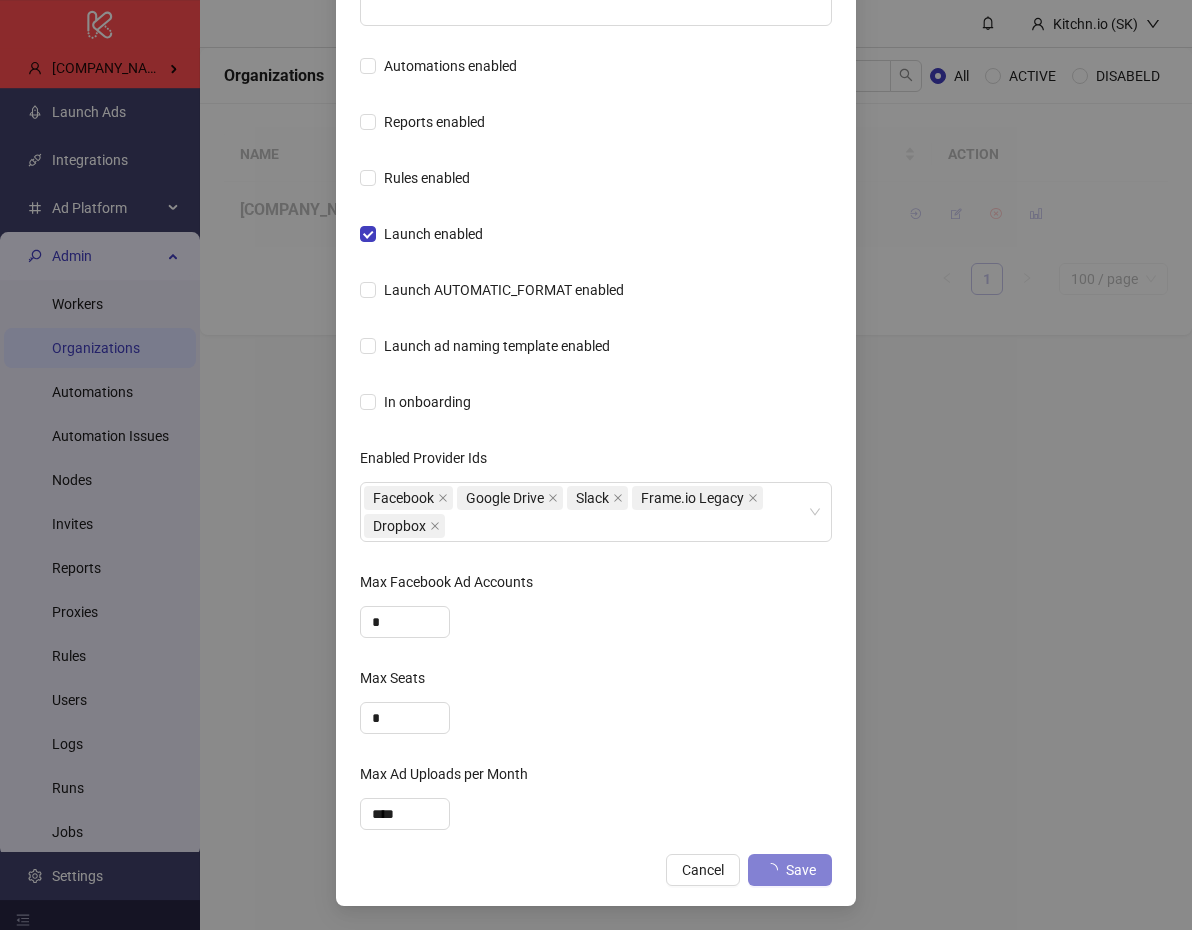 scroll, scrollTop: 538, scrollLeft: 0, axis: vertical 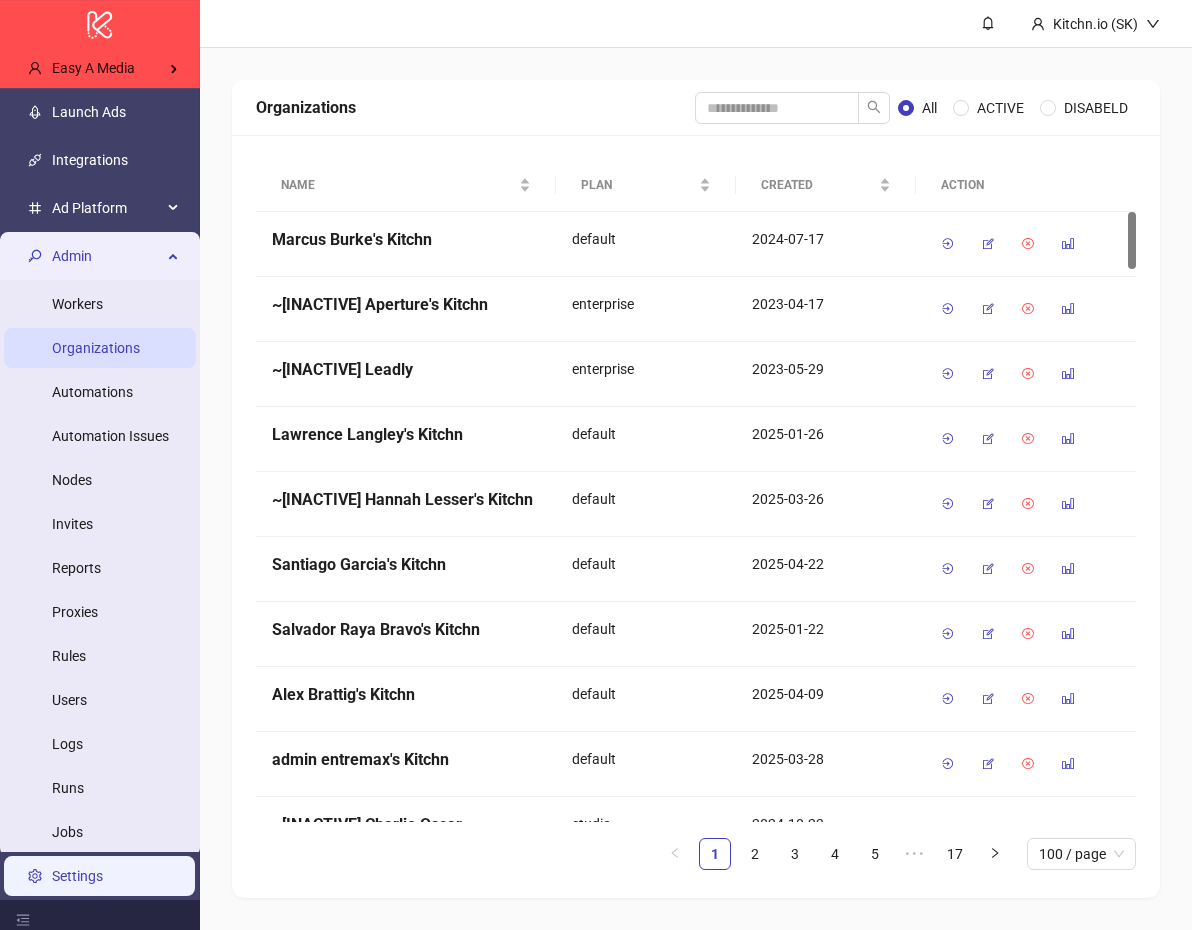 click on "Settings" at bounding box center [77, 876] 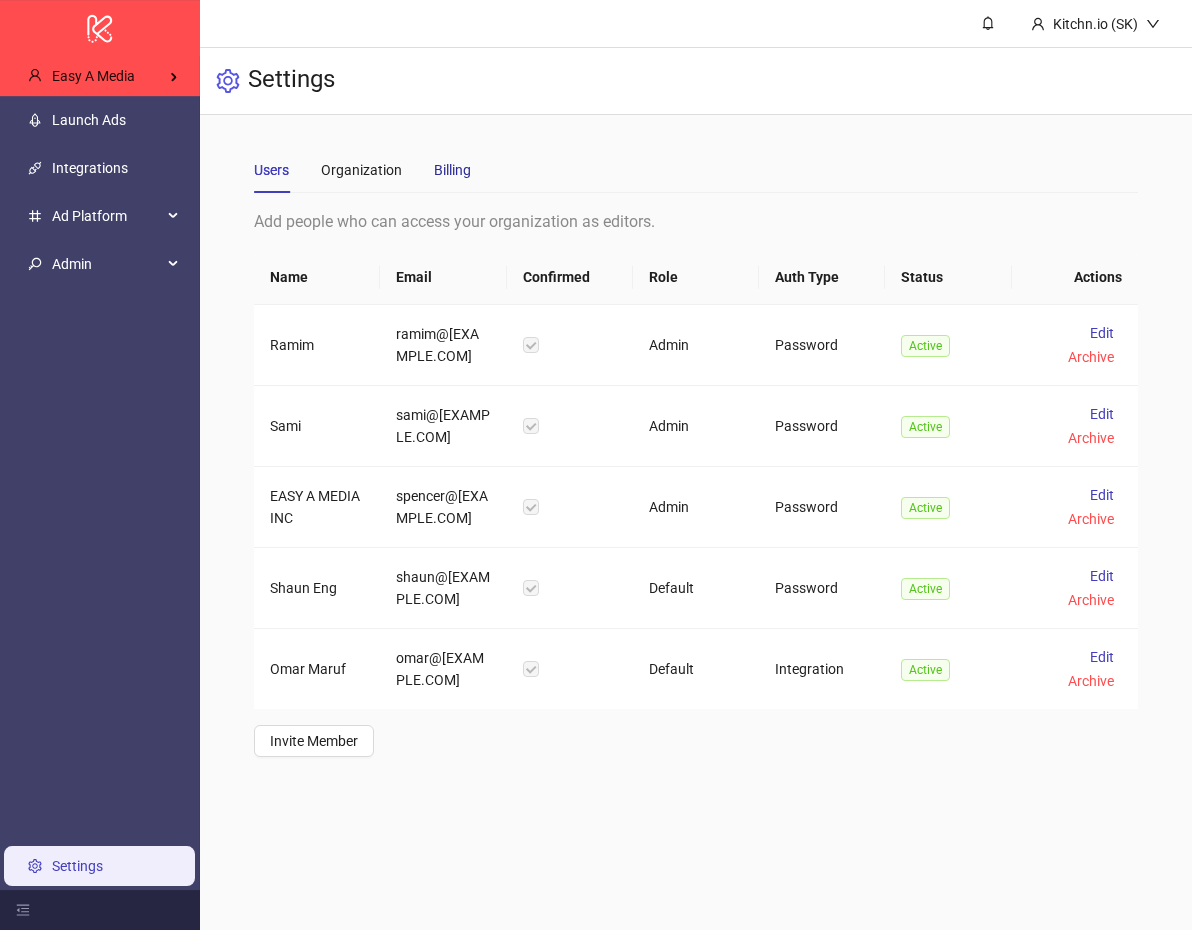 click on "Billing" at bounding box center [452, 170] 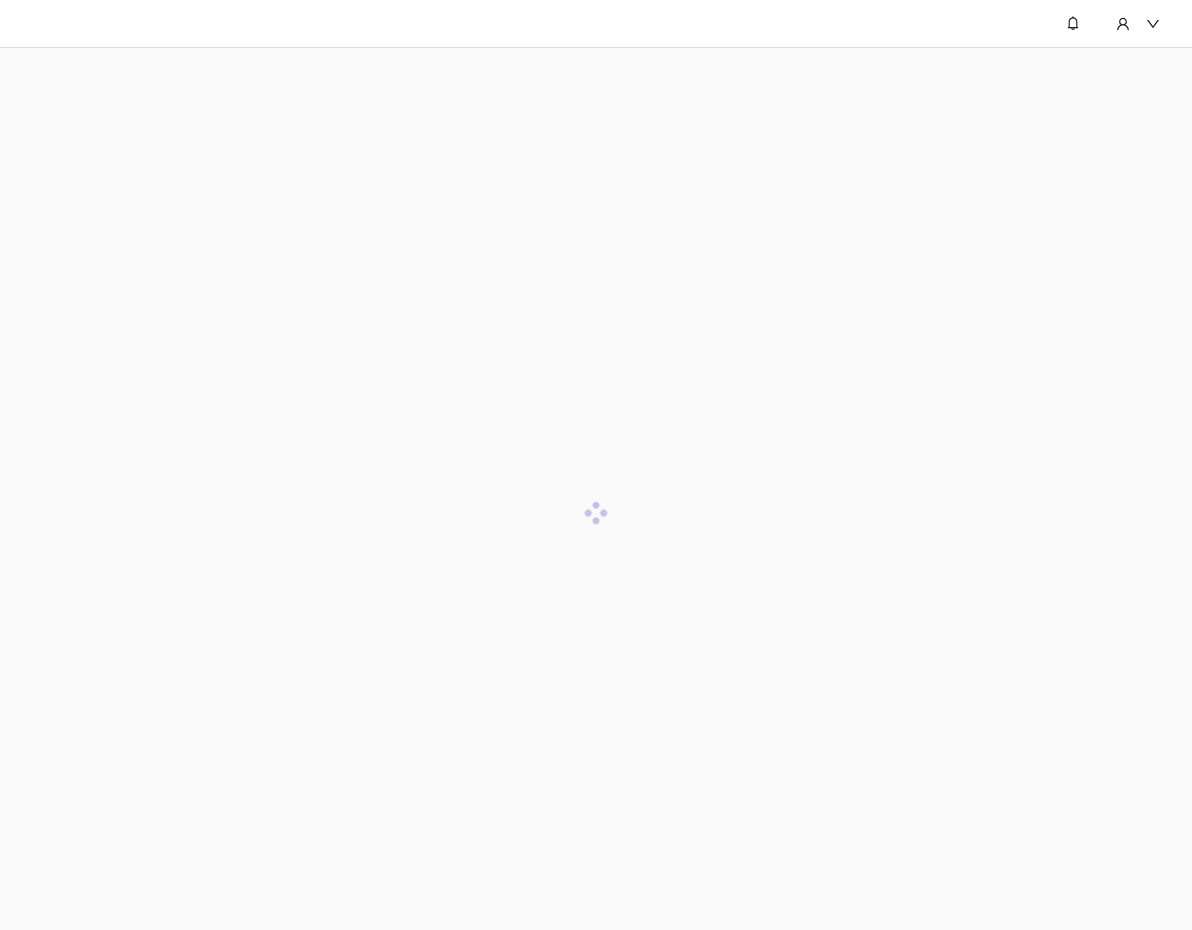 scroll, scrollTop: 0, scrollLeft: 0, axis: both 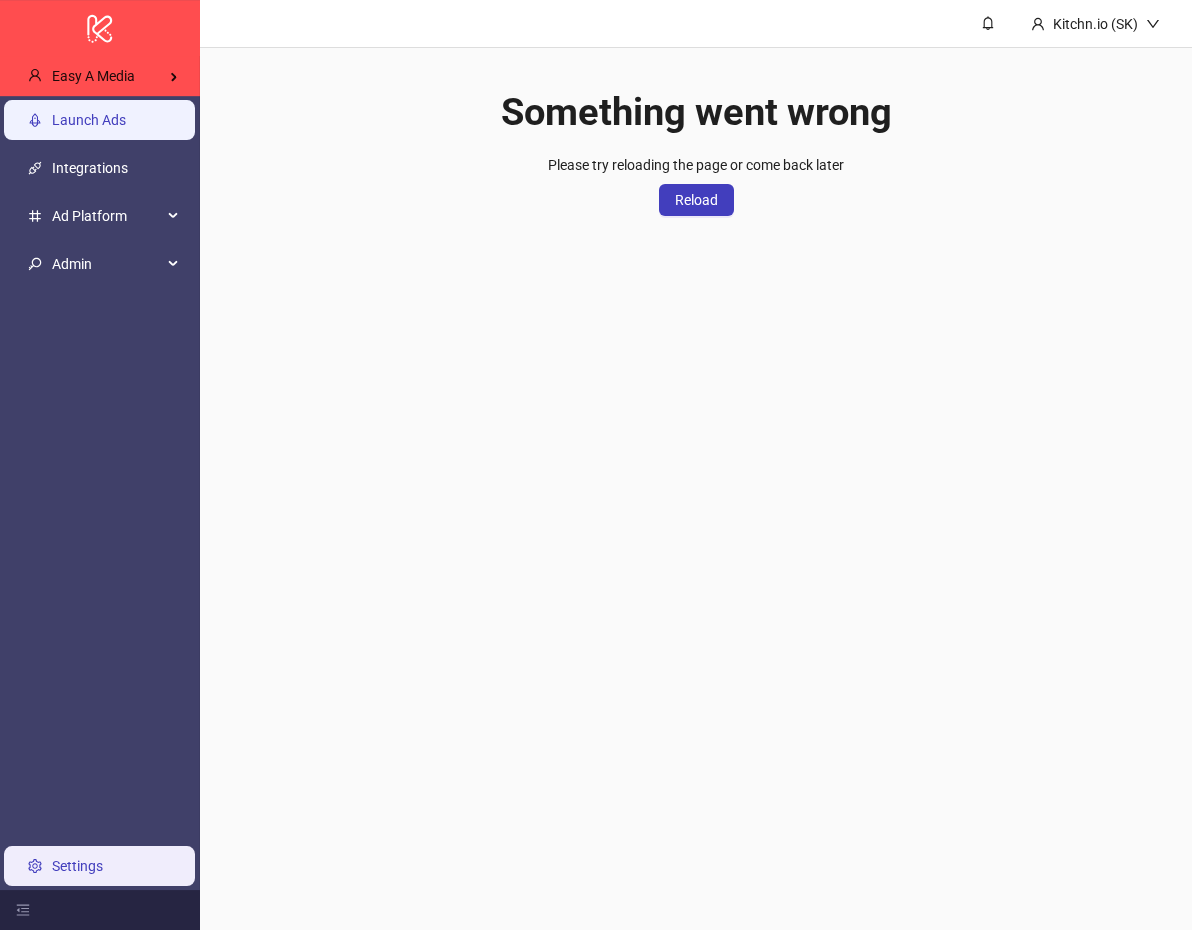 click on "Launch Ads" at bounding box center (89, 120) 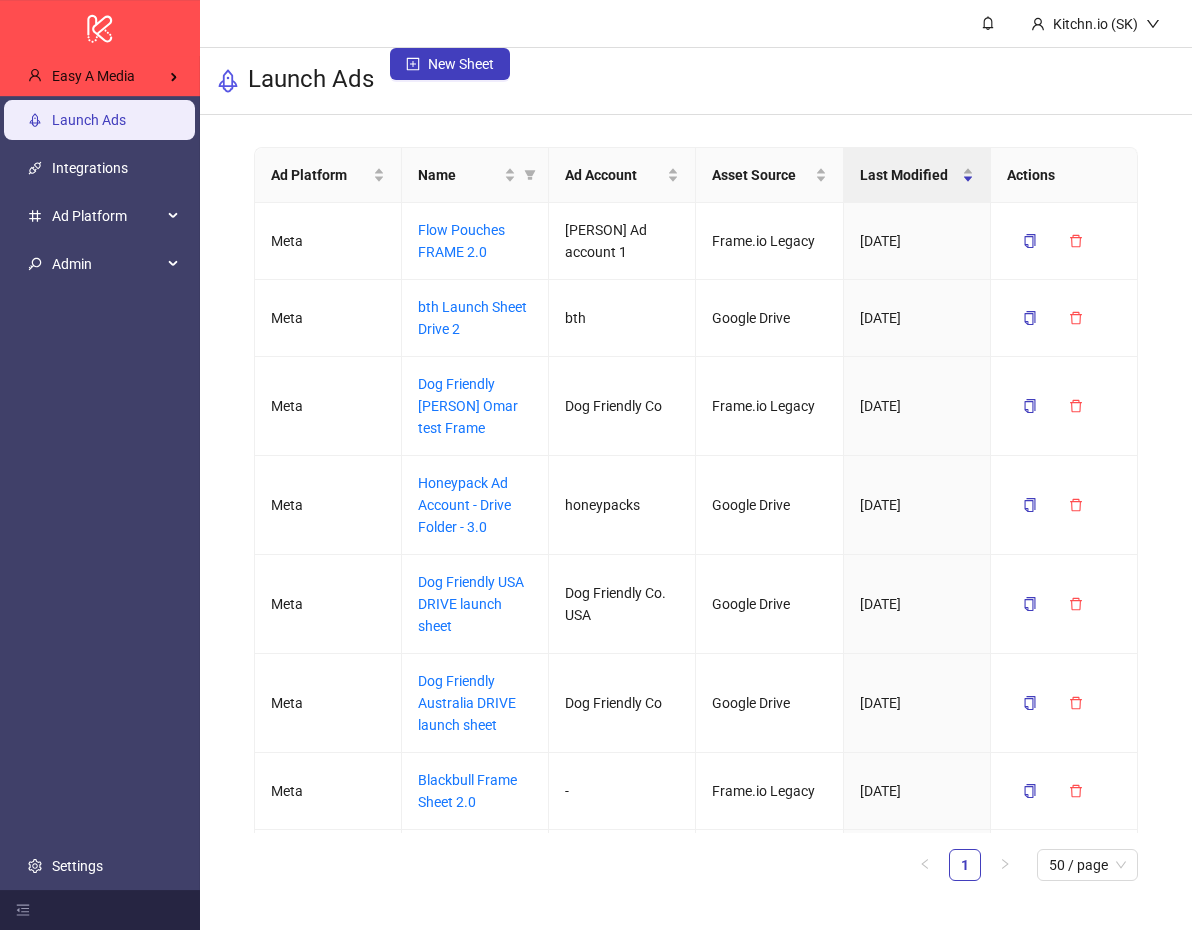 click on "Launch Ads Integrations Ad Platform Admin Settings" at bounding box center (100, 493) 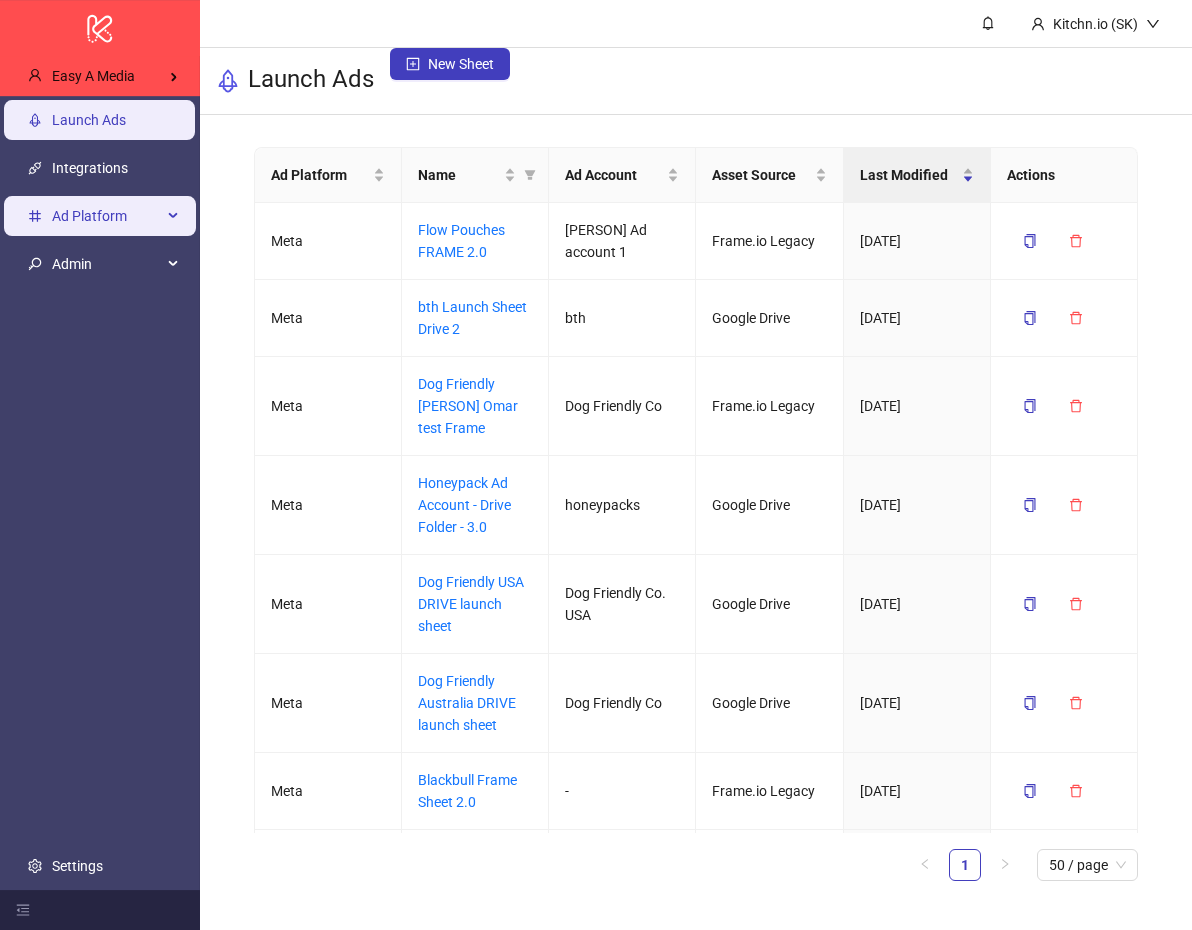 click on "Ad Platform" at bounding box center [107, 216] 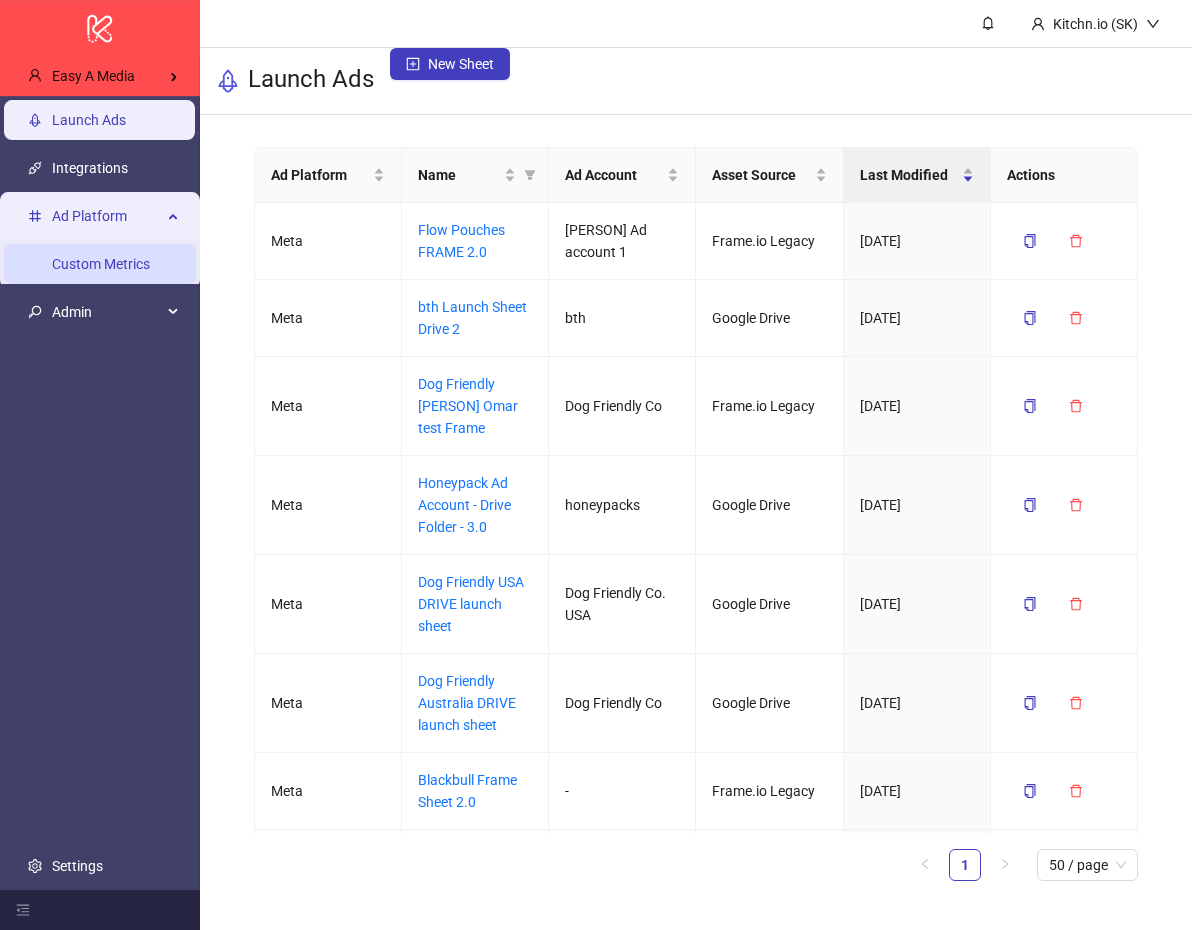 click on "Custom Metrics" at bounding box center [101, 264] 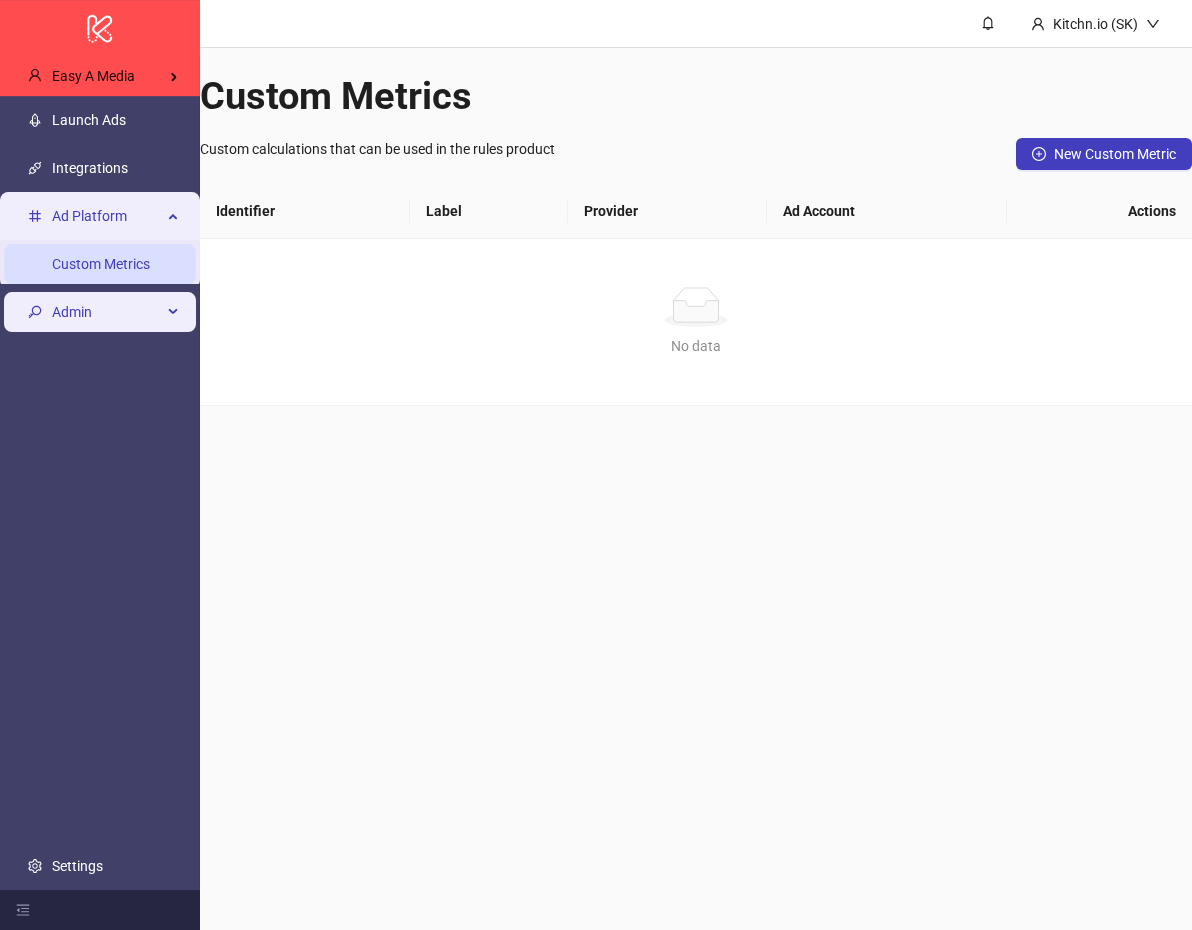 click on "Admin" at bounding box center (107, 312) 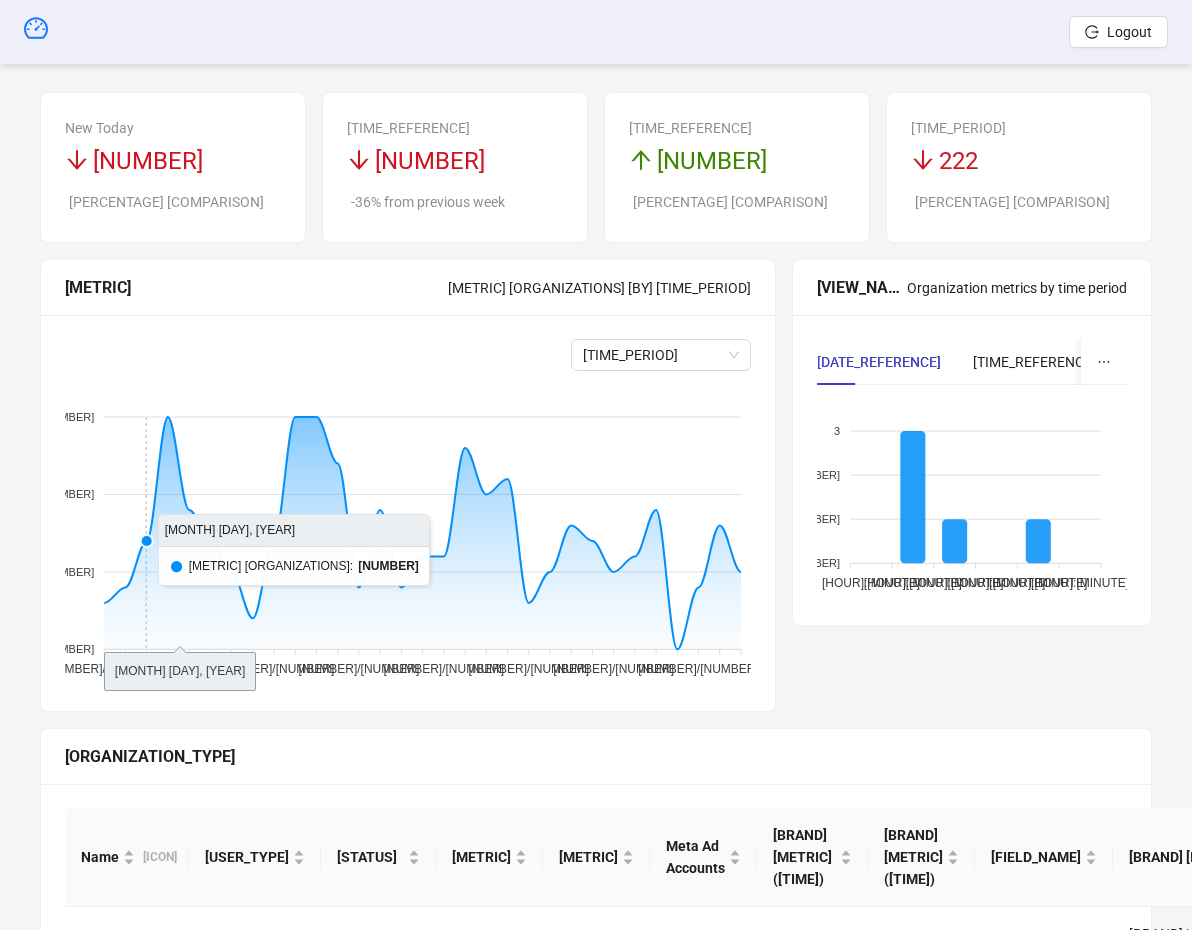 scroll, scrollTop: 345, scrollLeft: 0, axis: vertical 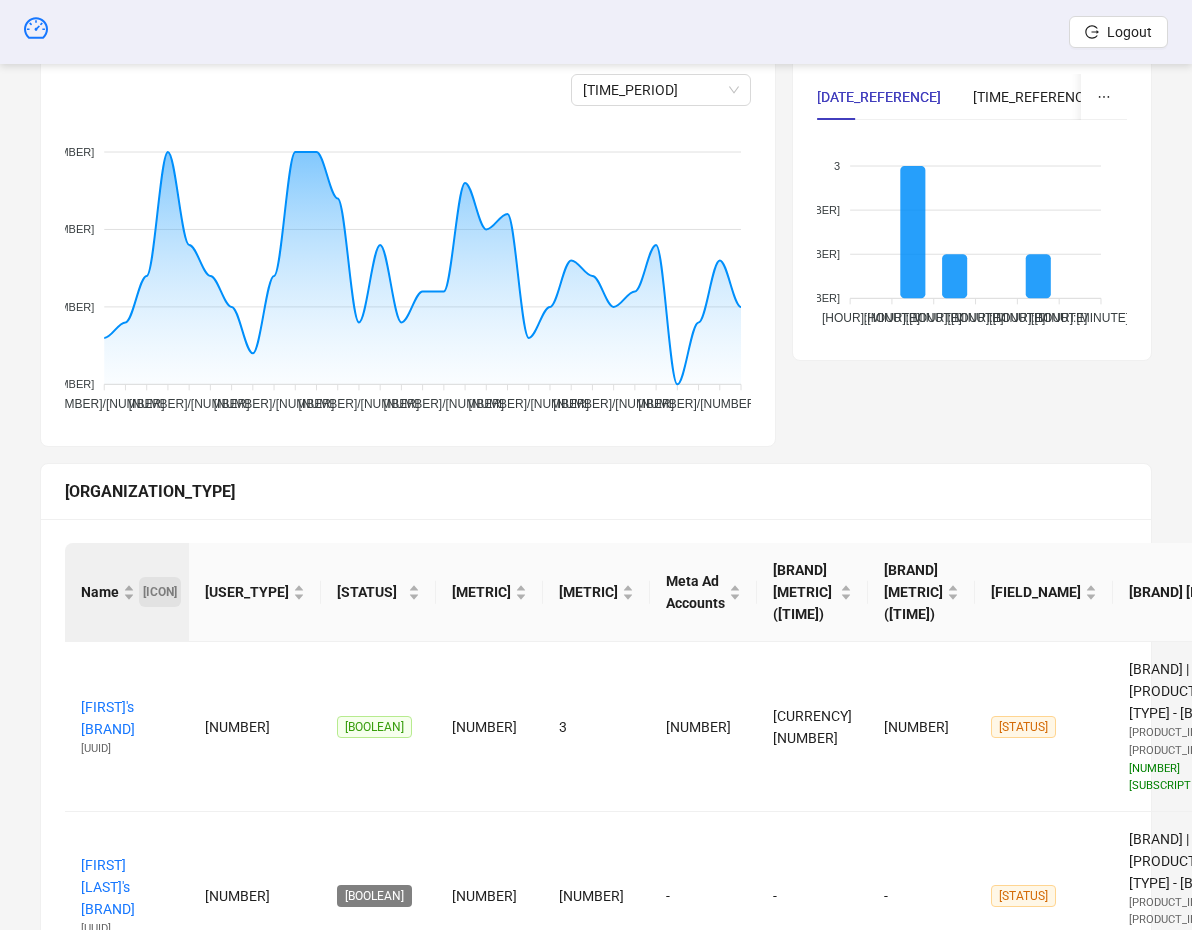 click on "[ICON]" at bounding box center (160, 592) 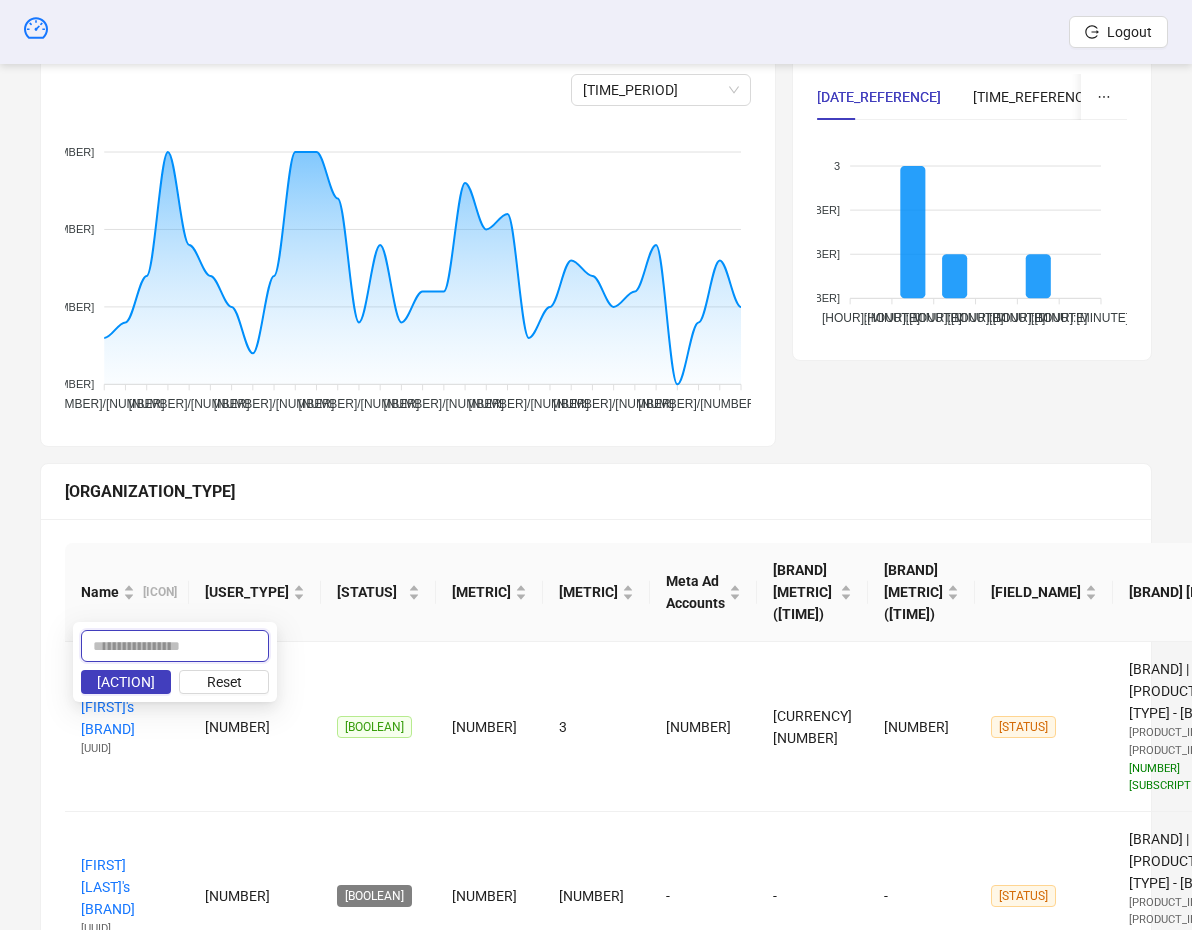 click at bounding box center [175, 646] 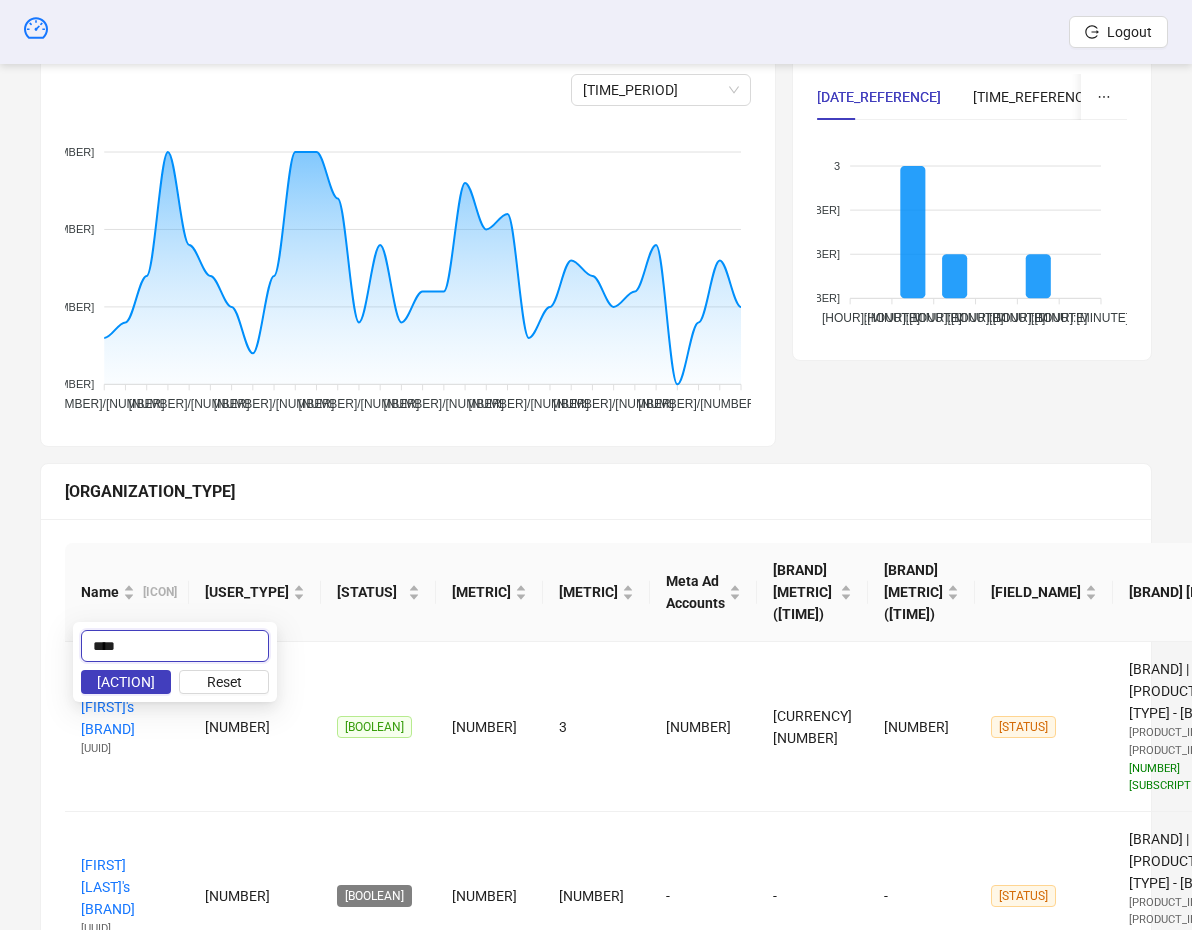 type on "****" 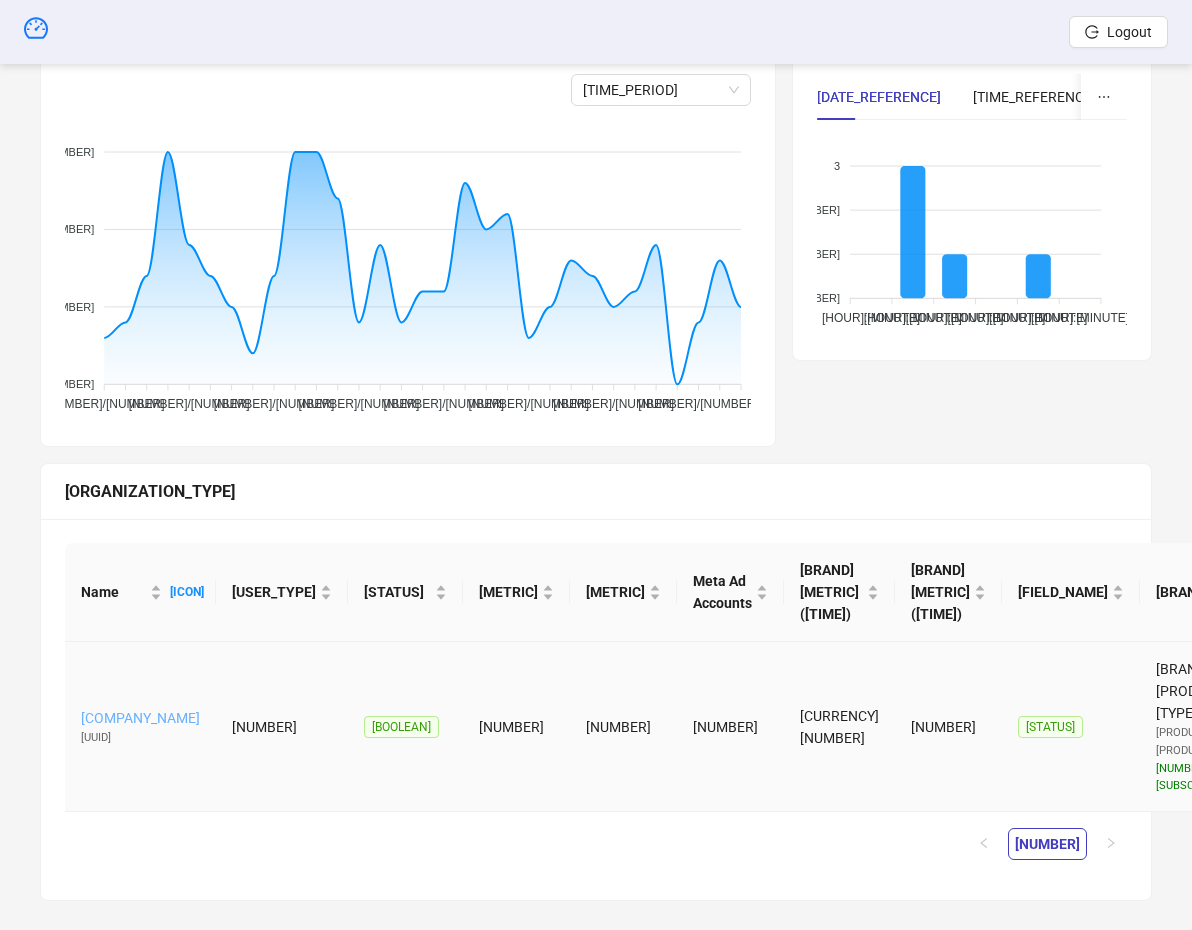 click on "[COMPANY_NAME]" at bounding box center (140, 718) 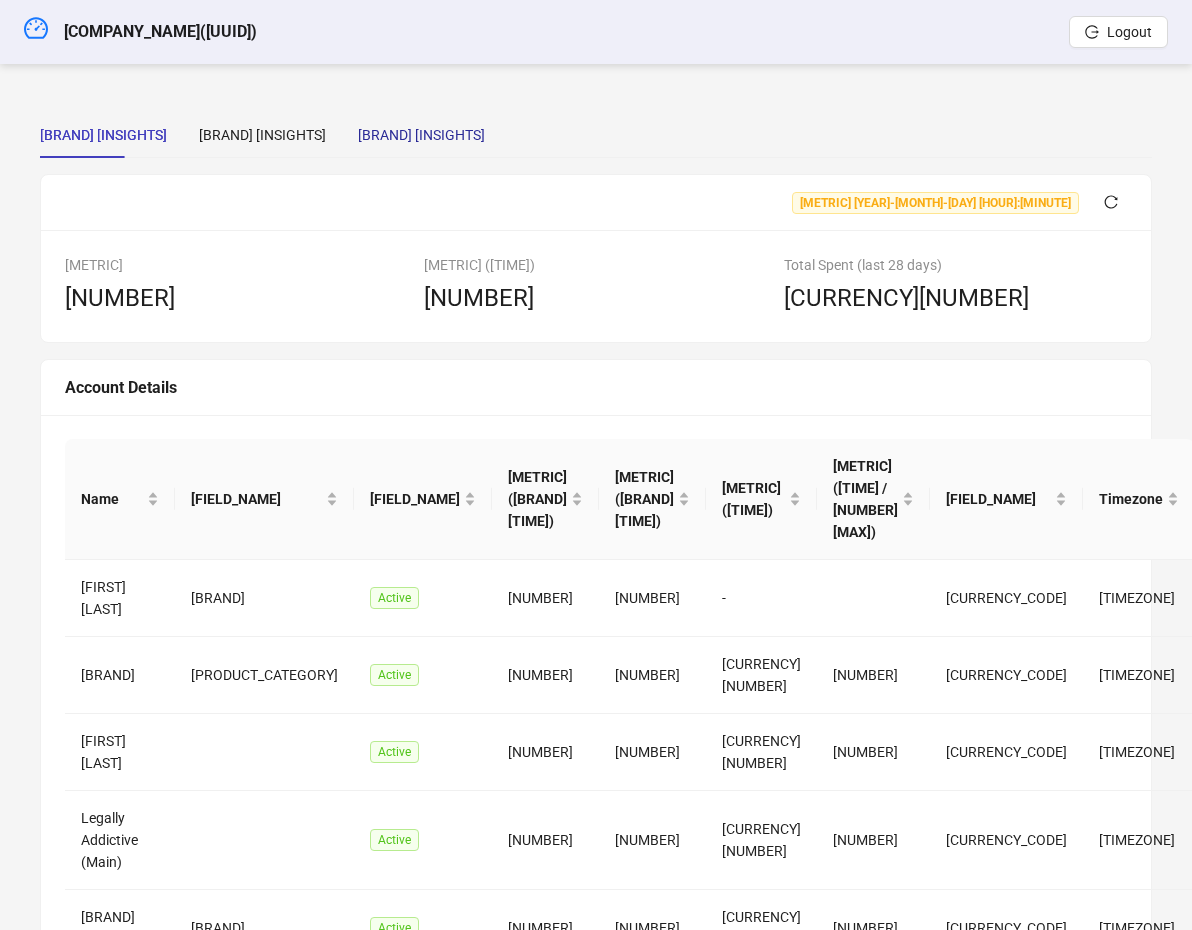 click on "[BRAND] [INSIGHTS]" at bounding box center (421, 135) 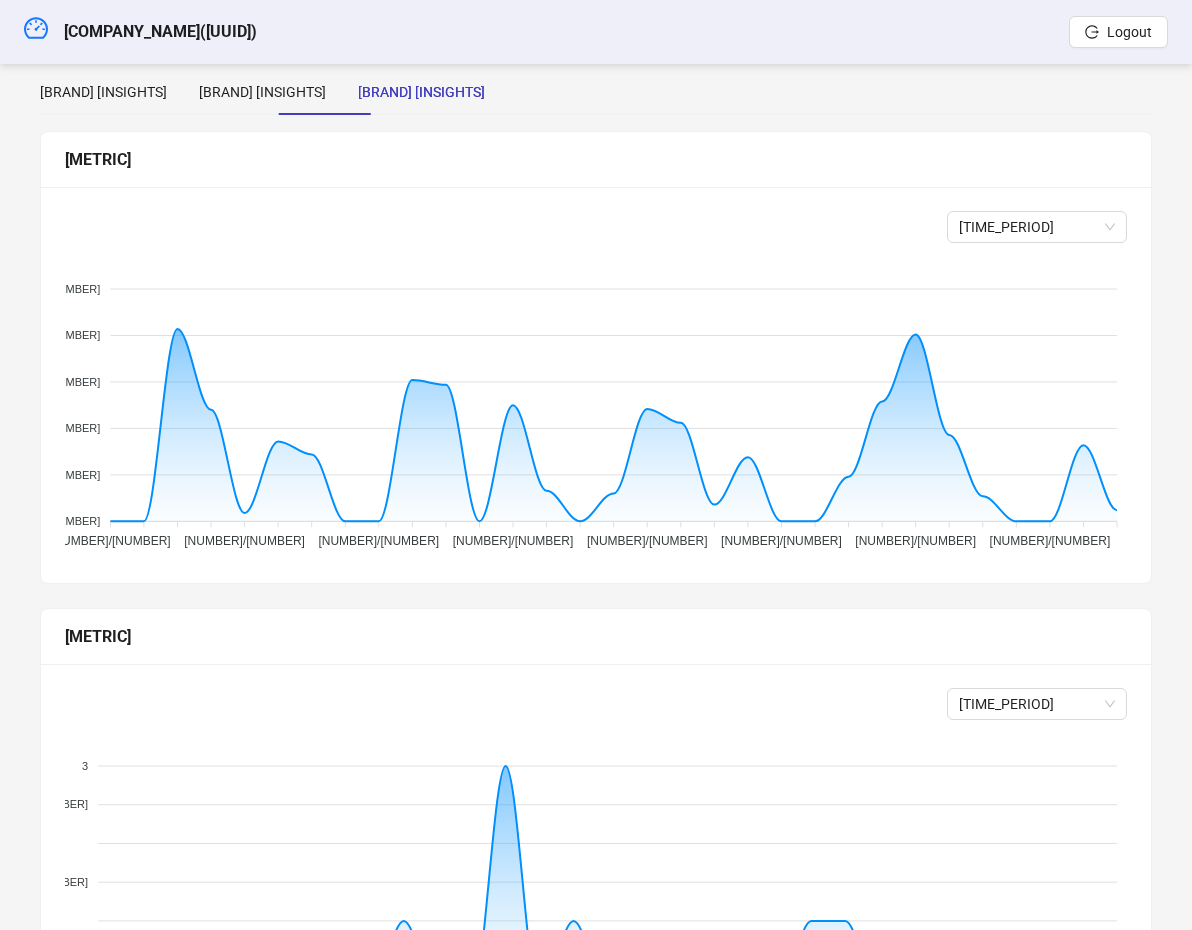 scroll, scrollTop: 0, scrollLeft: 0, axis: both 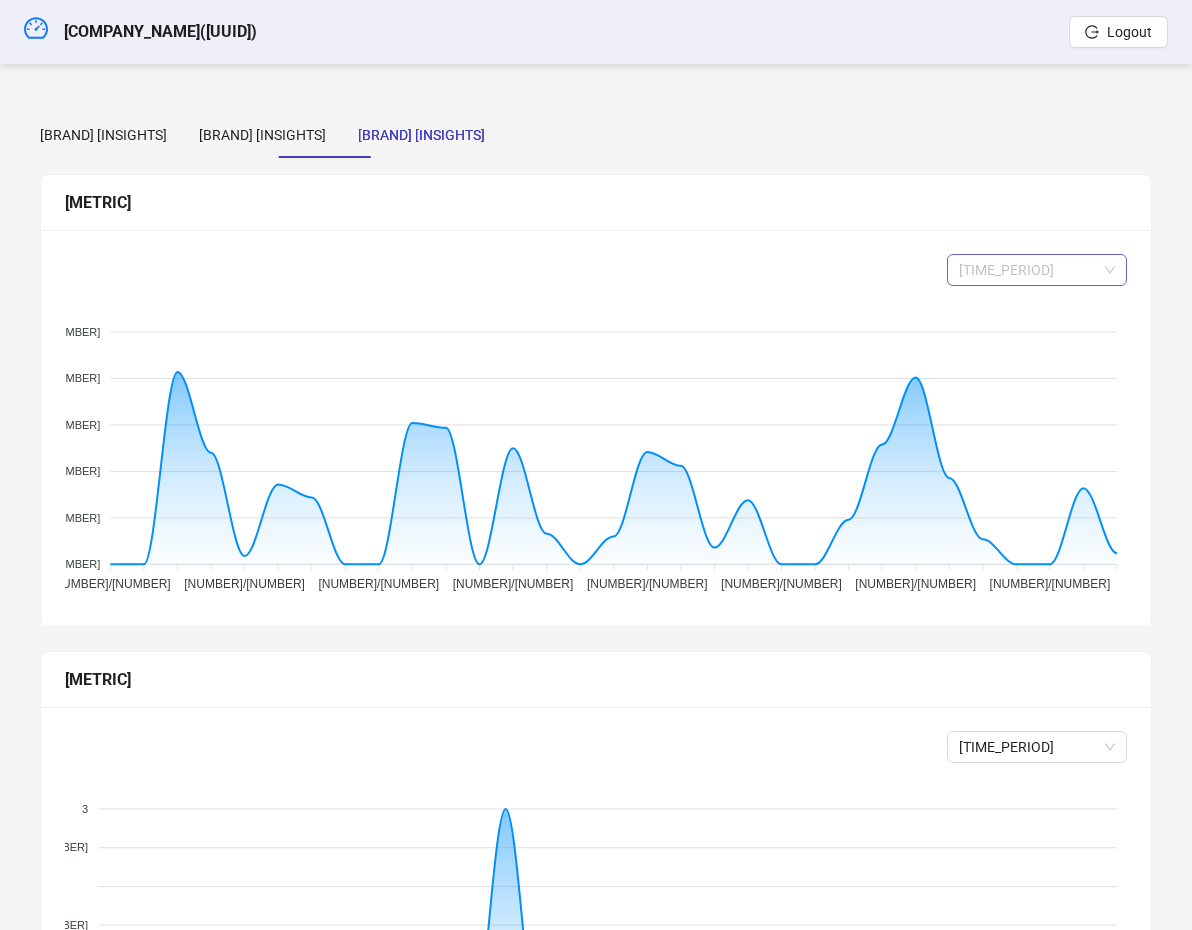 click on "[METRIC] [DATE_RANGE] [NUMBERS] [DATES] [METRIC]: [NUMBER] [DATE] [METRIC] [NUMBER] [DATE]" at bounding box center (596, 428) 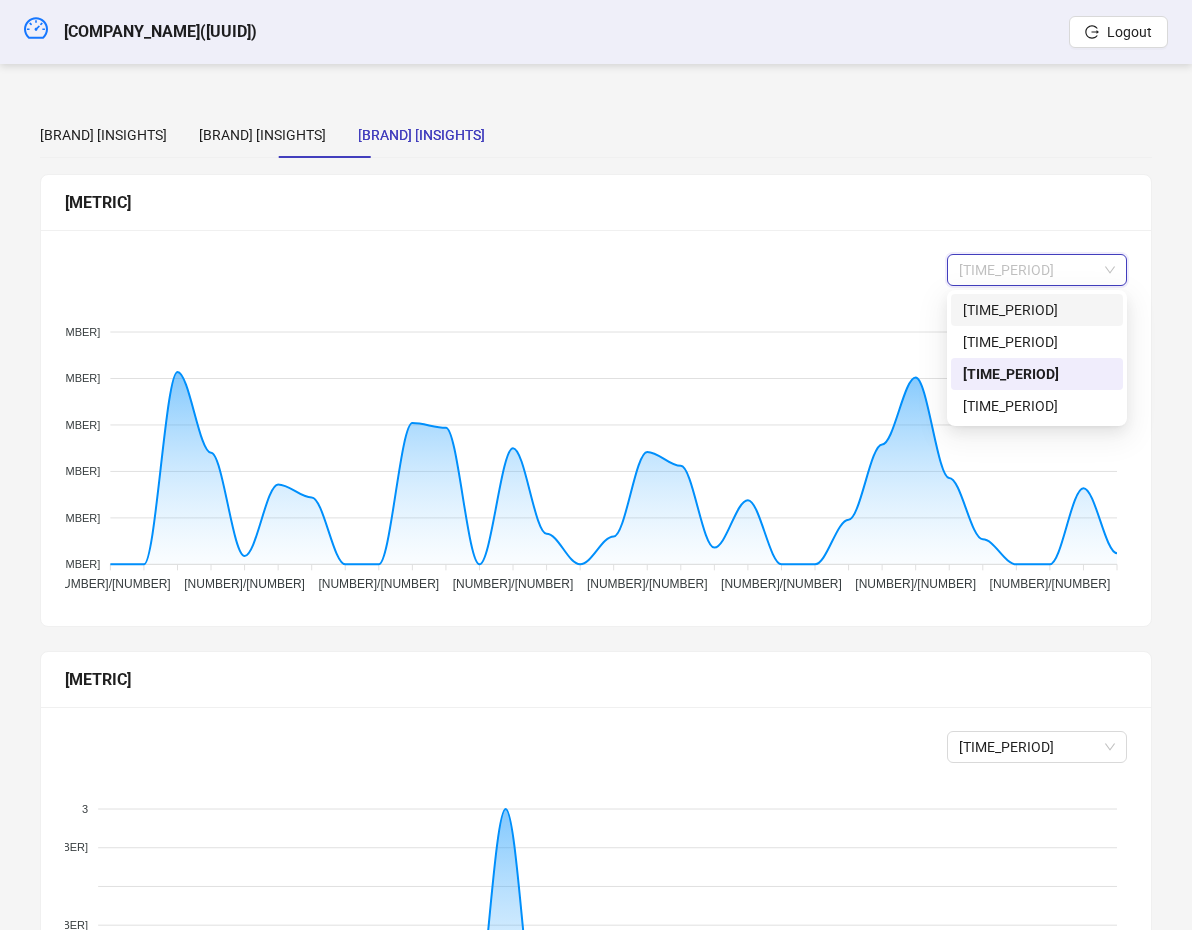 click on "[TIME_PERIOD]" at bounding box center [1037, 310] 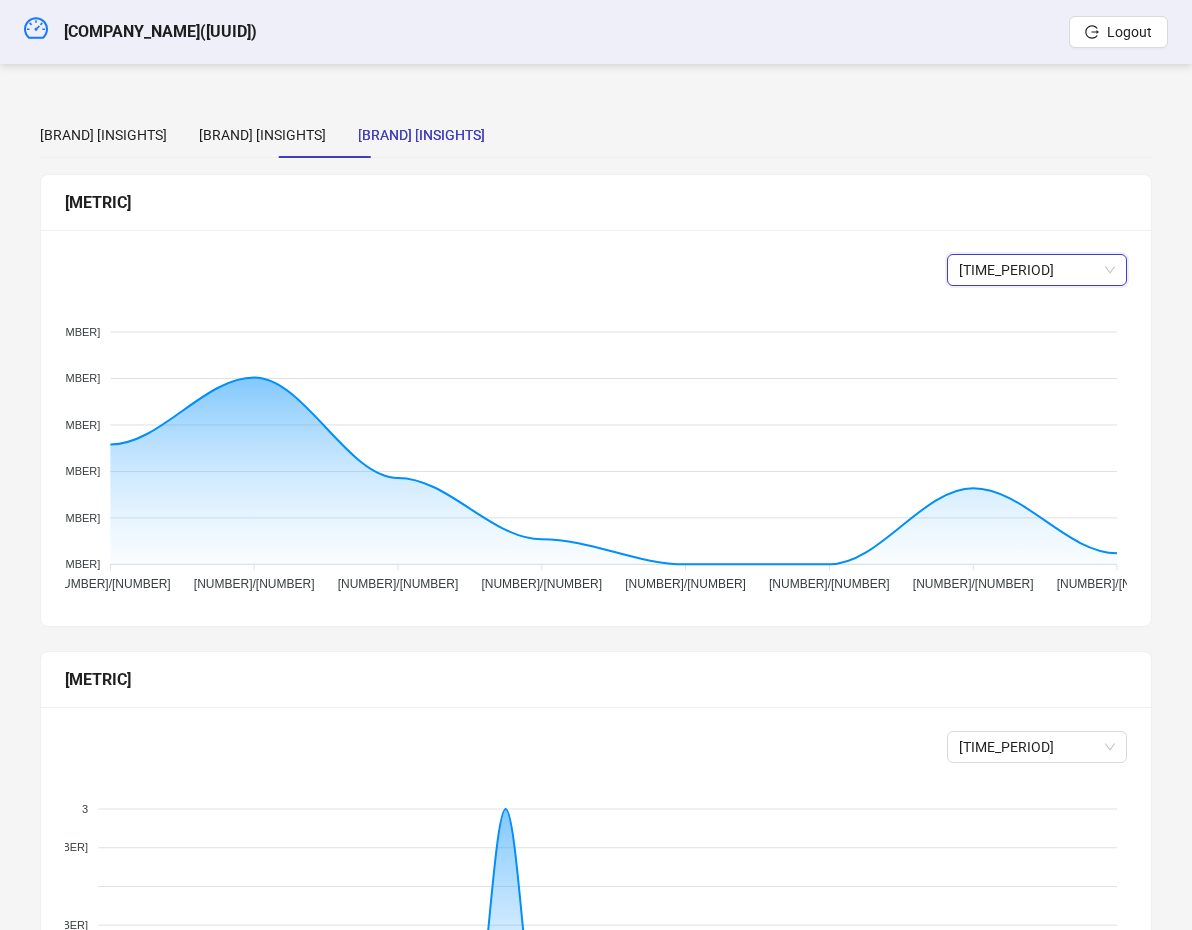 click on "[TIME_PERIOD]" at bounding box center [1037, 270] 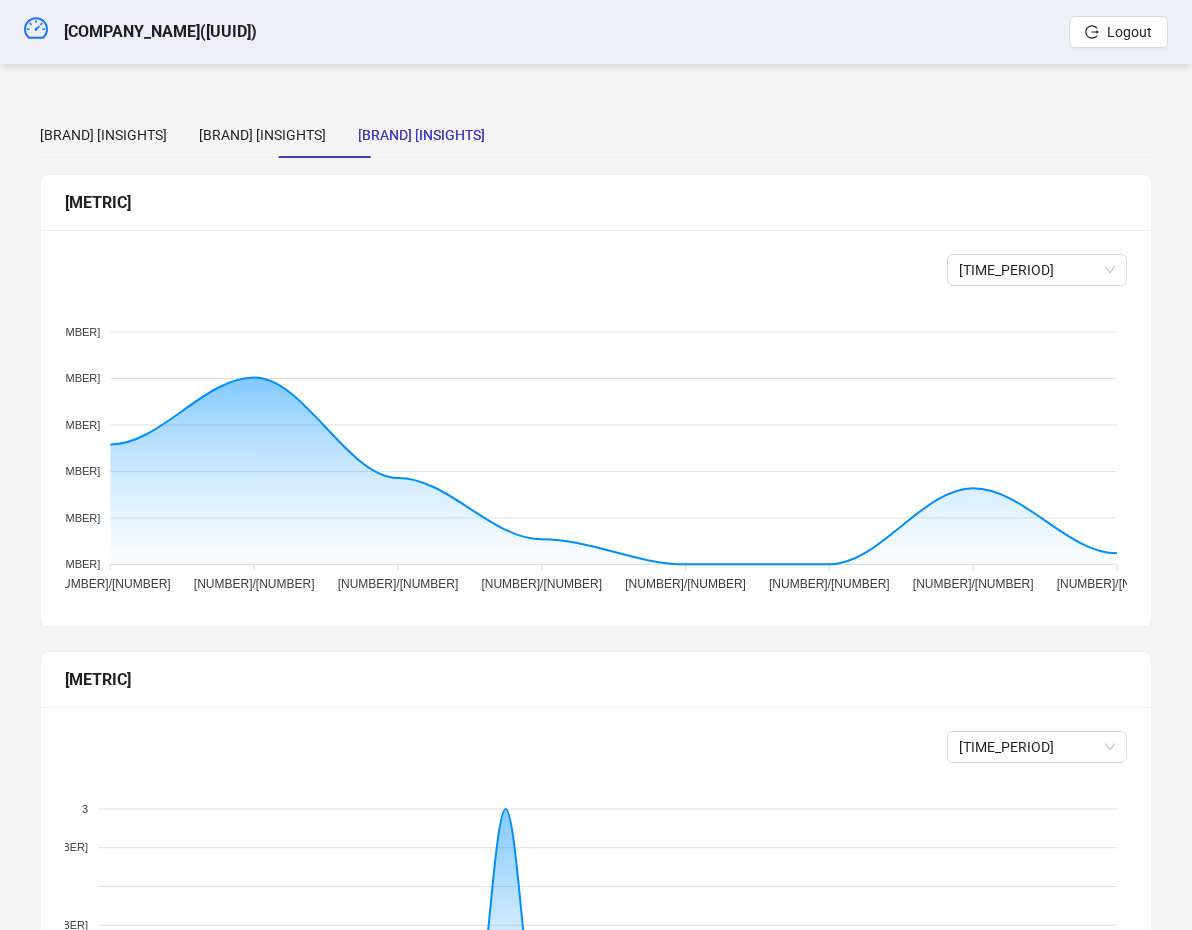 click on "[METRIC] [TIME_PERIOD] [NUMBERS]" at bounding box center [596, 428] 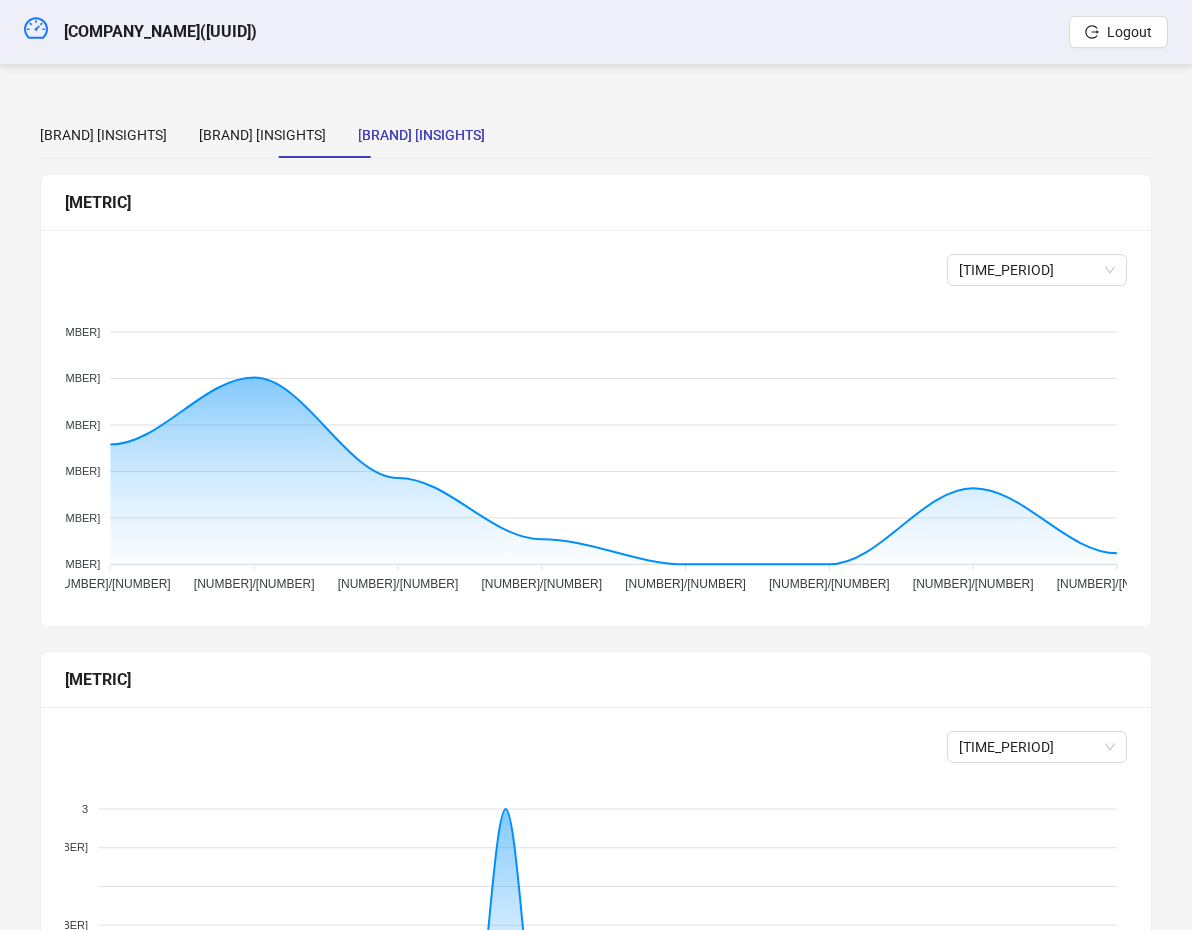 click on "[METRIC] [TIME_PERIOD] [NUMBERS] [METRIC] [TIME_PERIOD] [NUMBER] [DATE] [METRIC] [NUMBER] [DATE]" at bounding box center [596, 428] 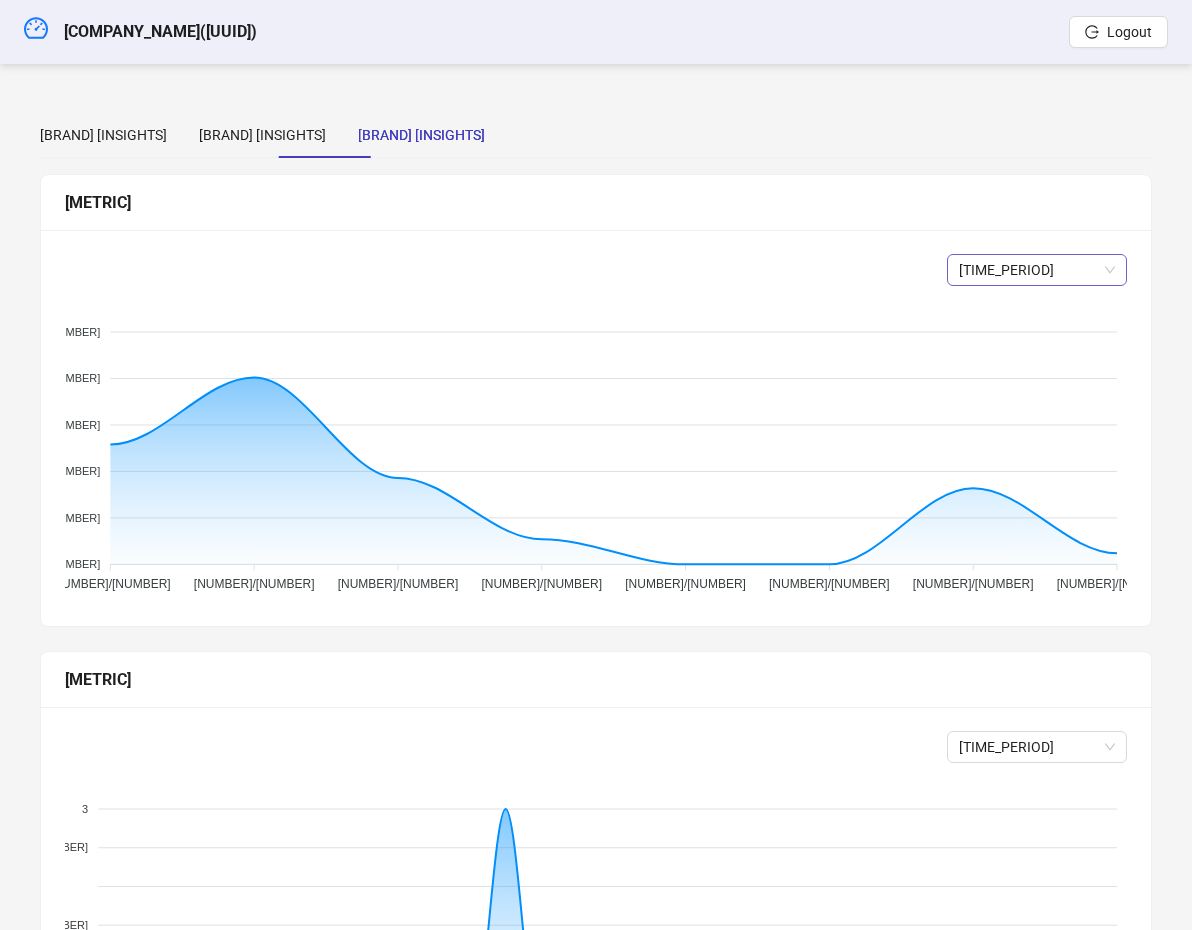 click on "[TIME_PERIOD]" at bounding box center (1037, 270) 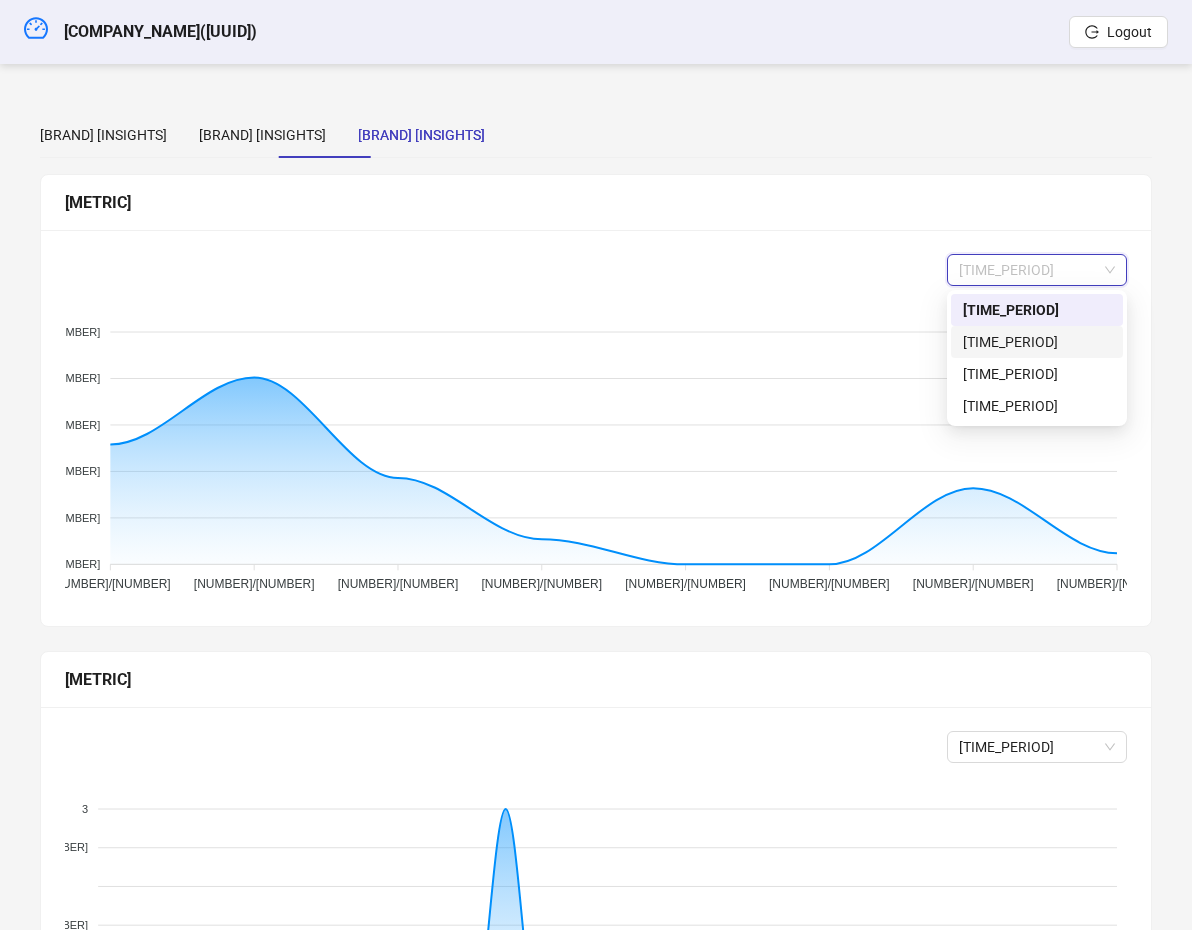 click on "[TIME_PERIOD]" at bounding box center (1037, 342) 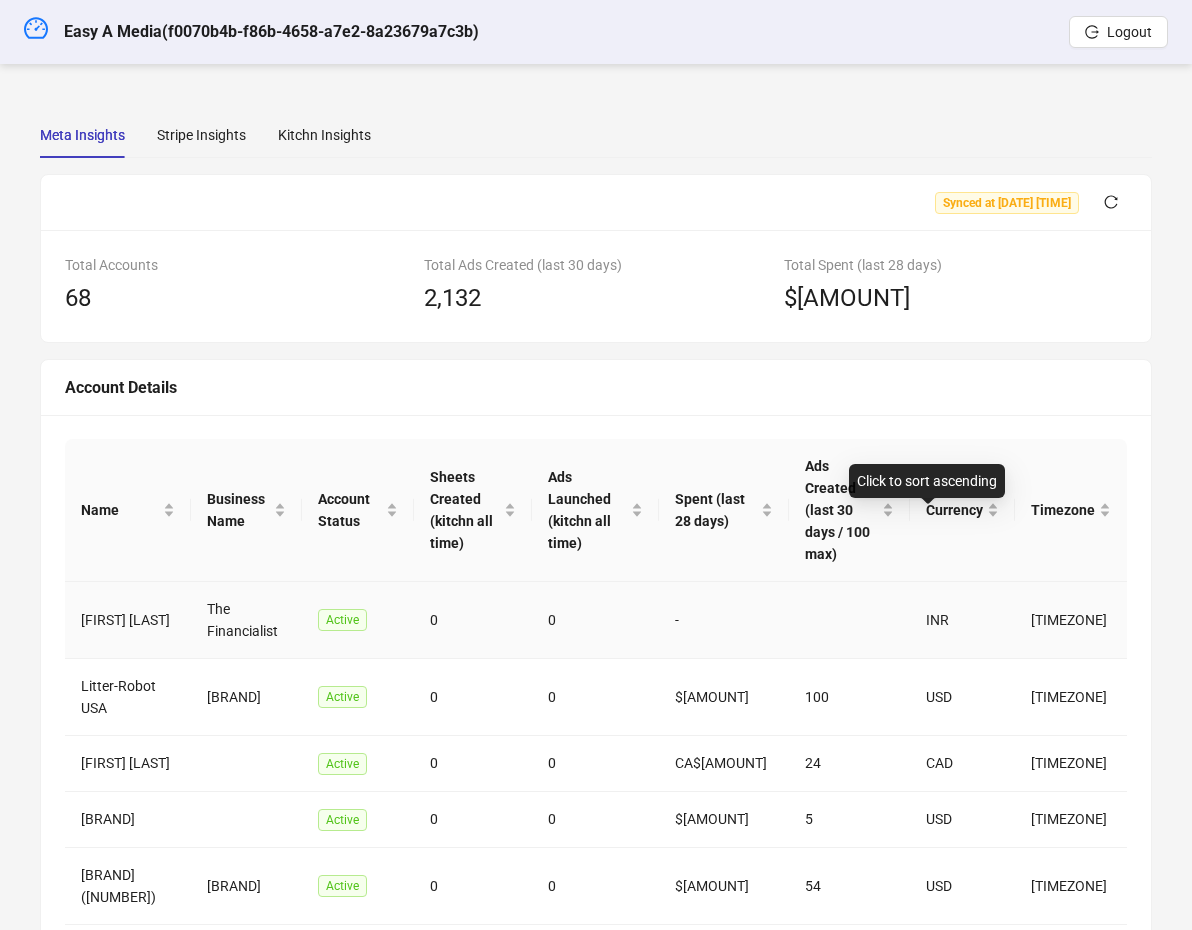 scroll, scrollTop: 0, scrollLeft: 0, axis: both 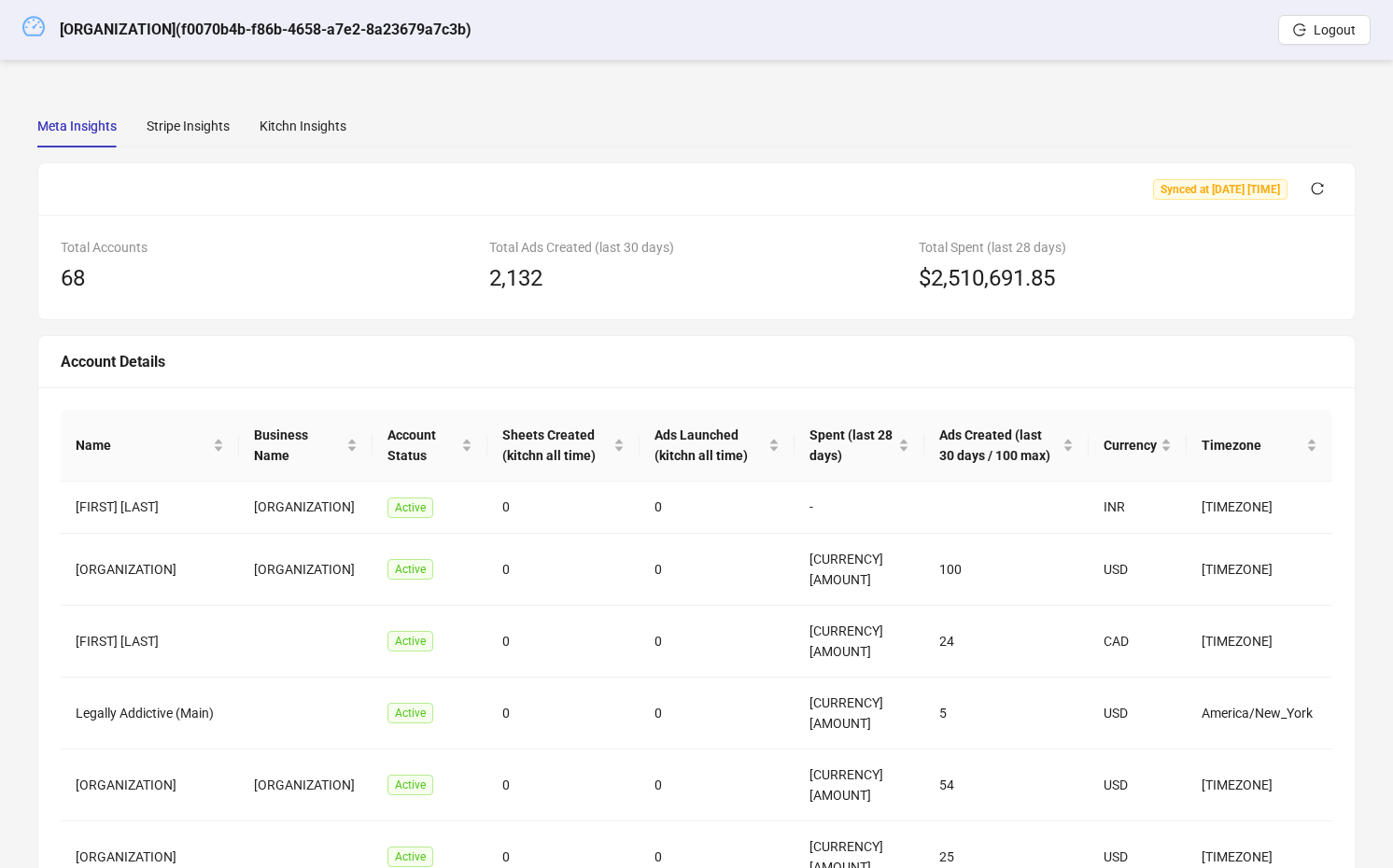 click at bounding box center [34, 26] 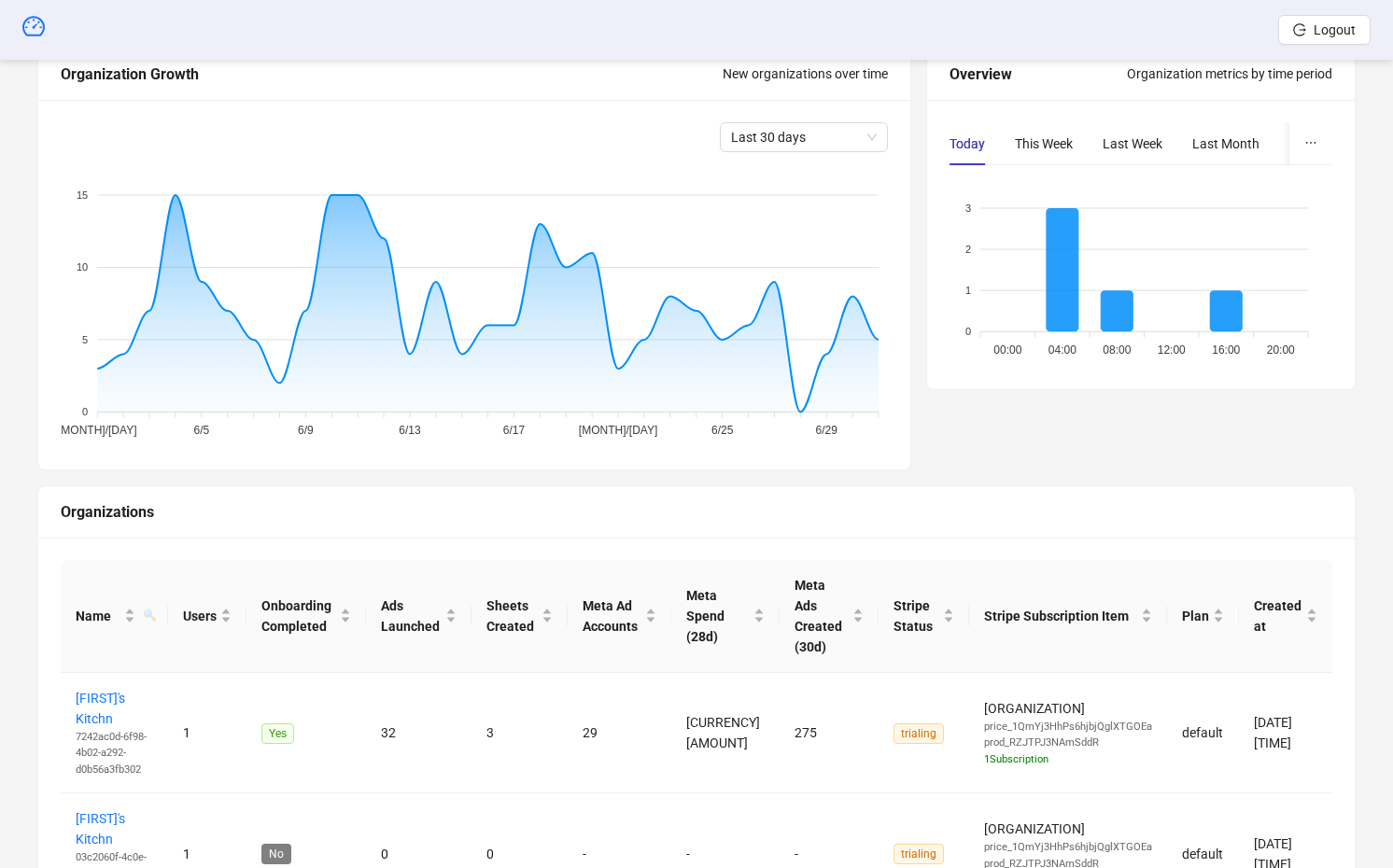scroll, scrollTop: 507, scrollLeft: 0, axis: vertical 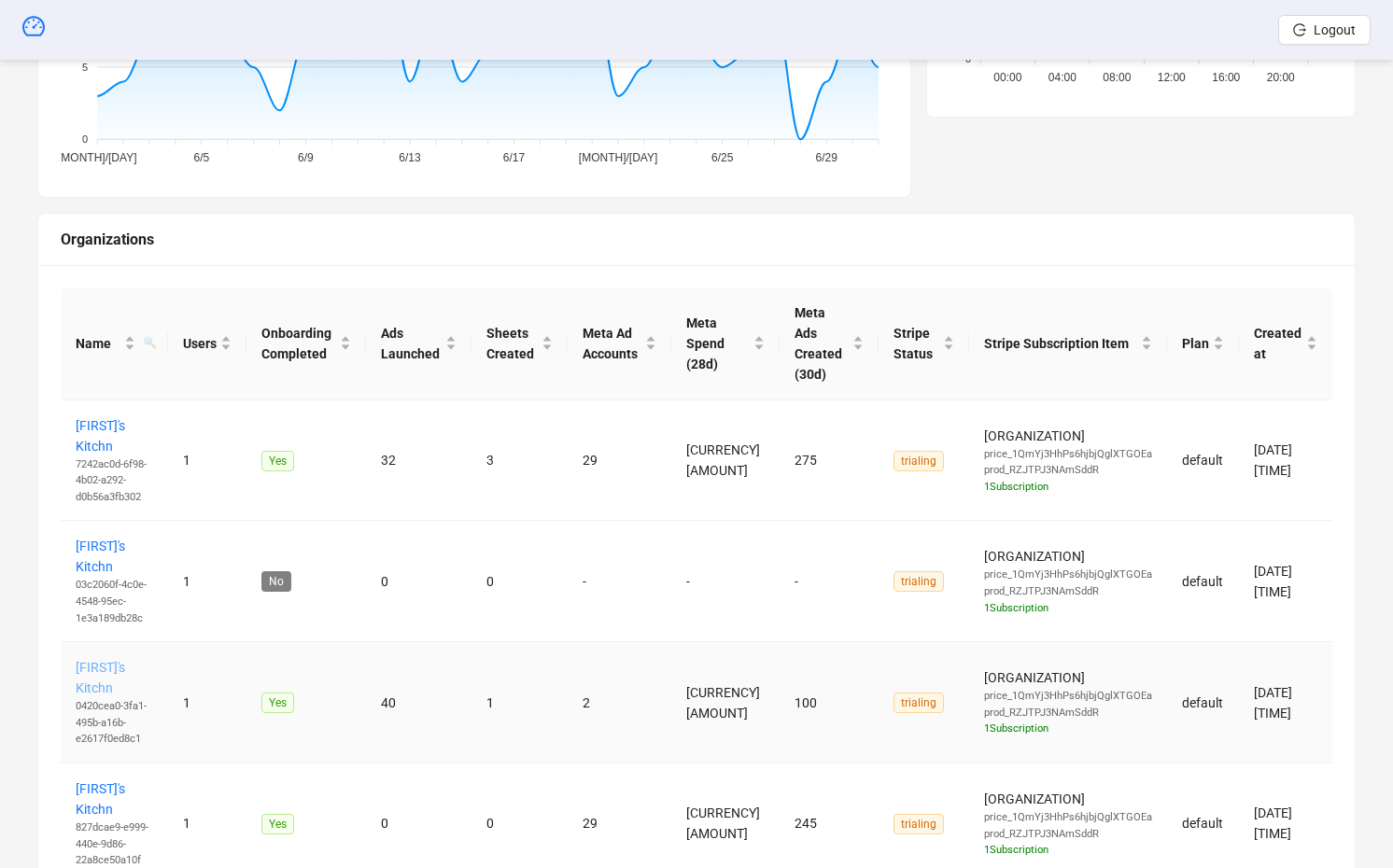 click on "Ann Pauline Tolentino's Kitchn" at bounding box center [100, 678] 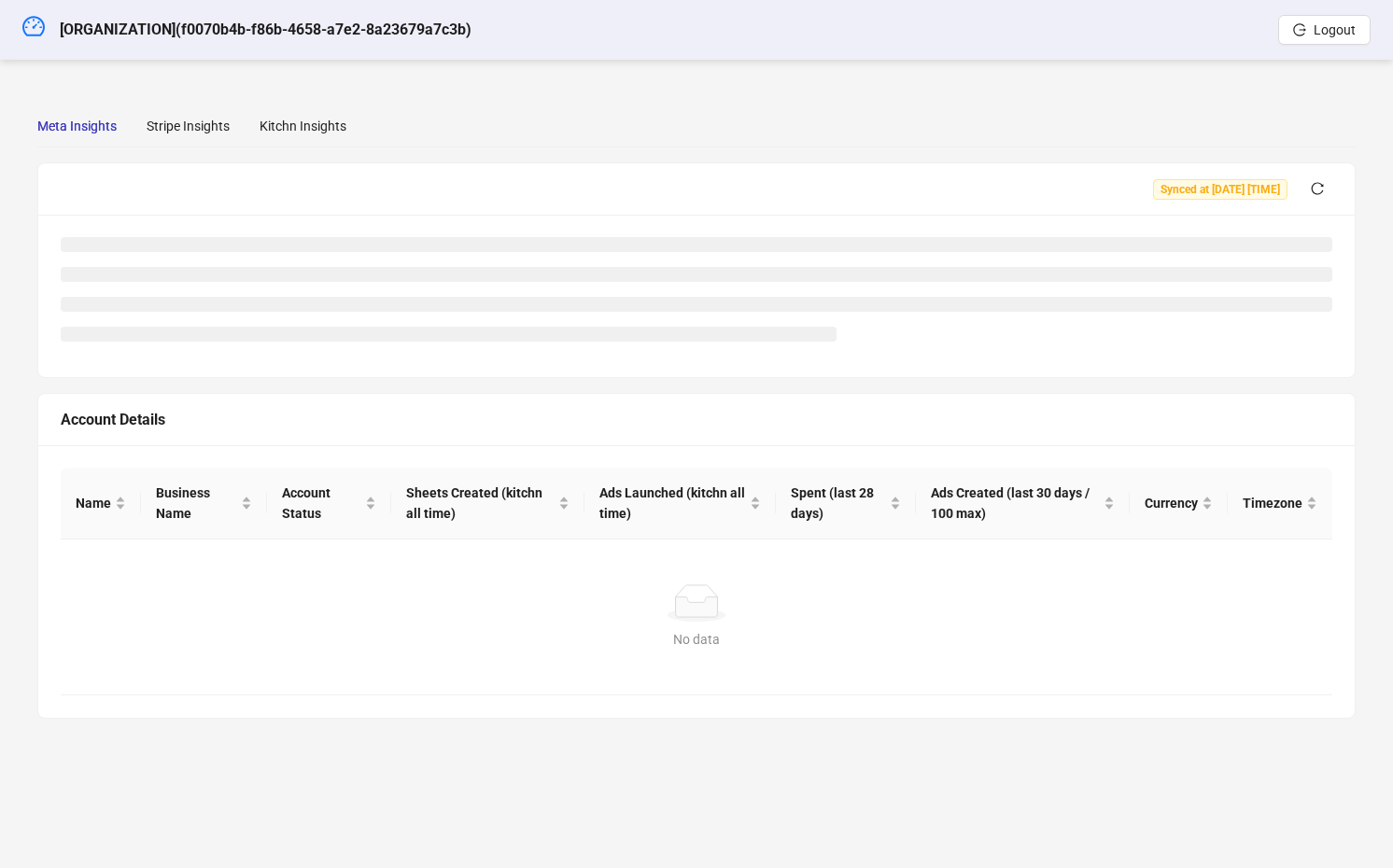 scroll, scrollTop: 0, scrollLeft: 0, axis: both 